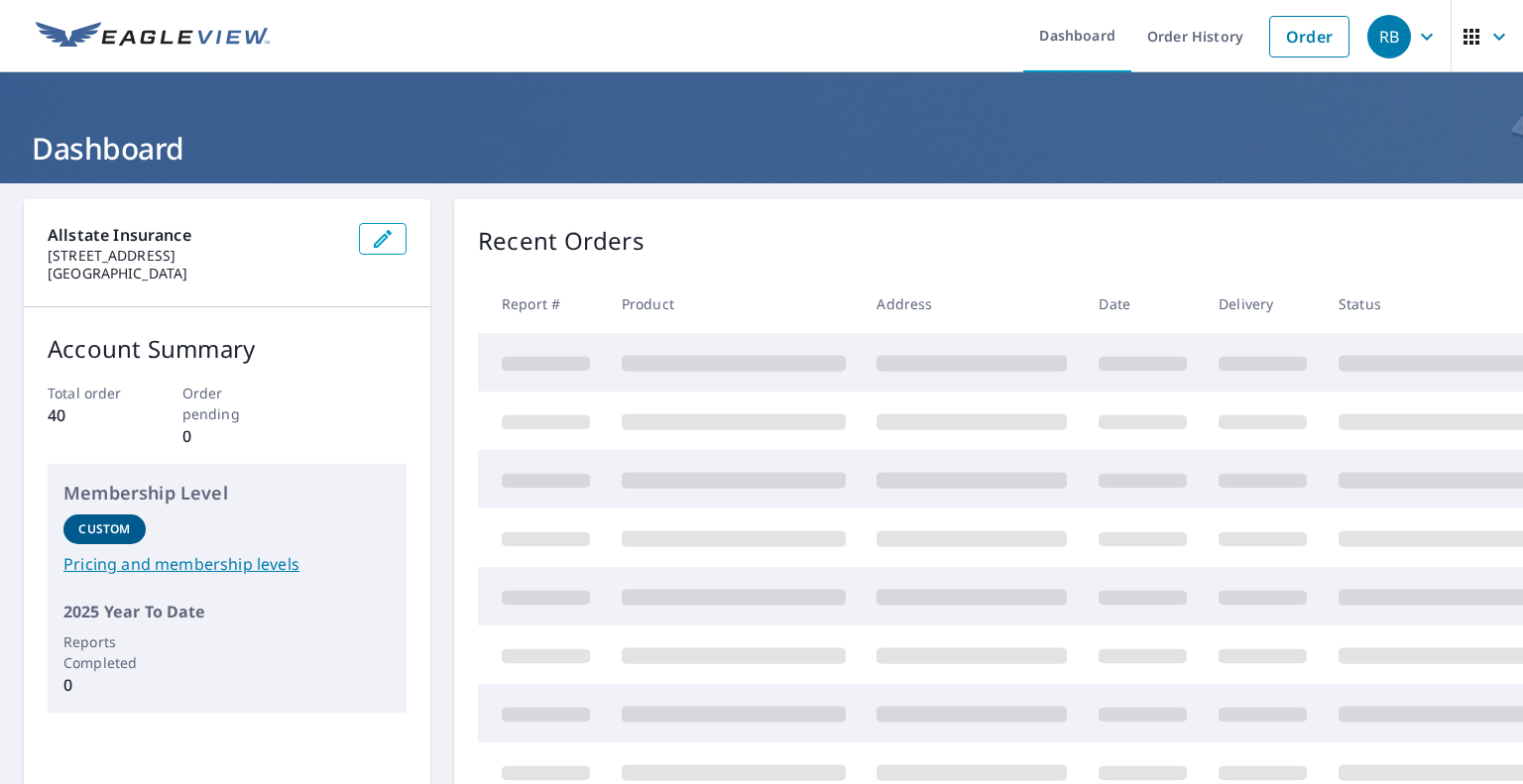 scroll, scrollTop: 0, scrollLeft: 0, axis: both 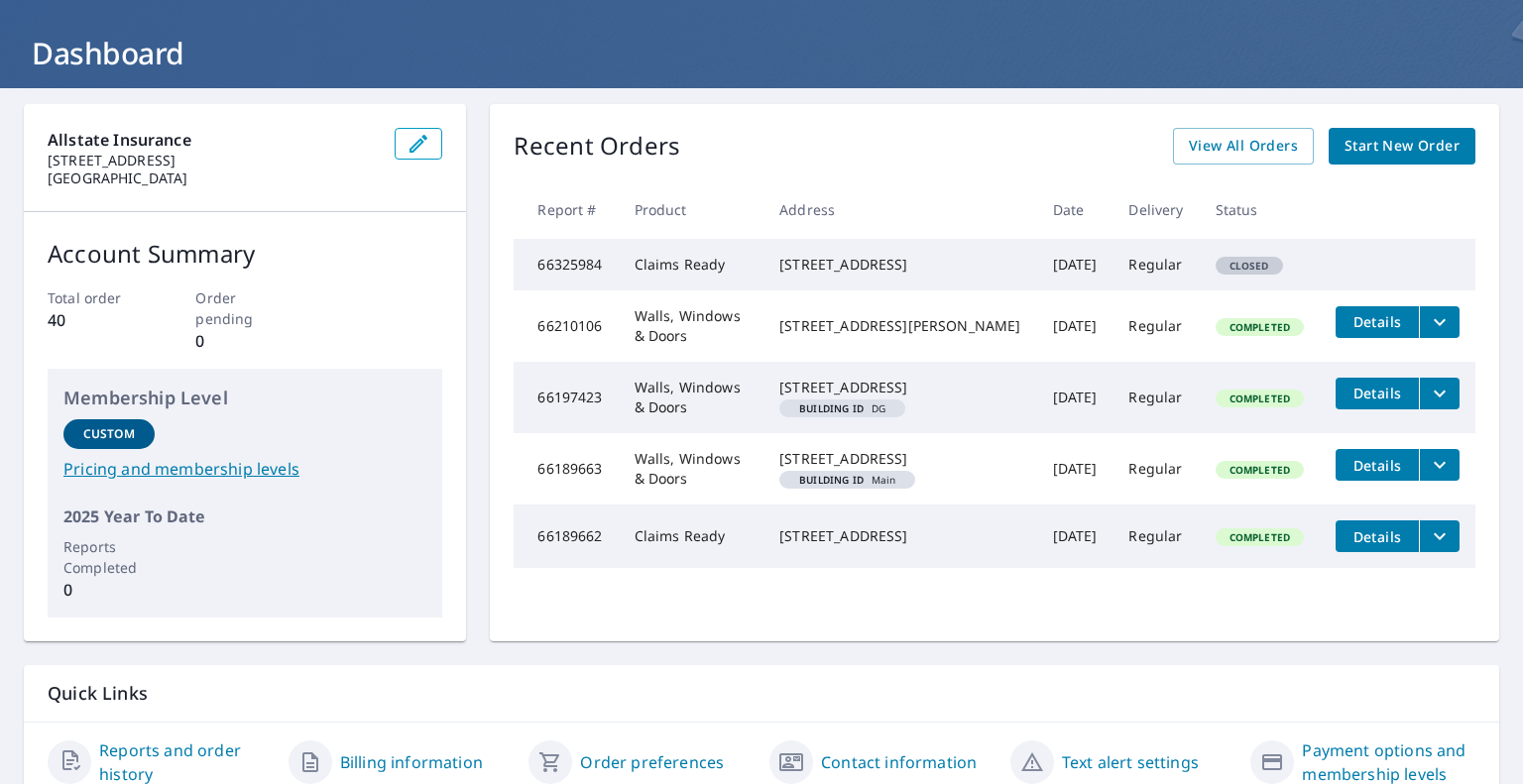 click on "Start New Order" at bounding box center [1402, 146] 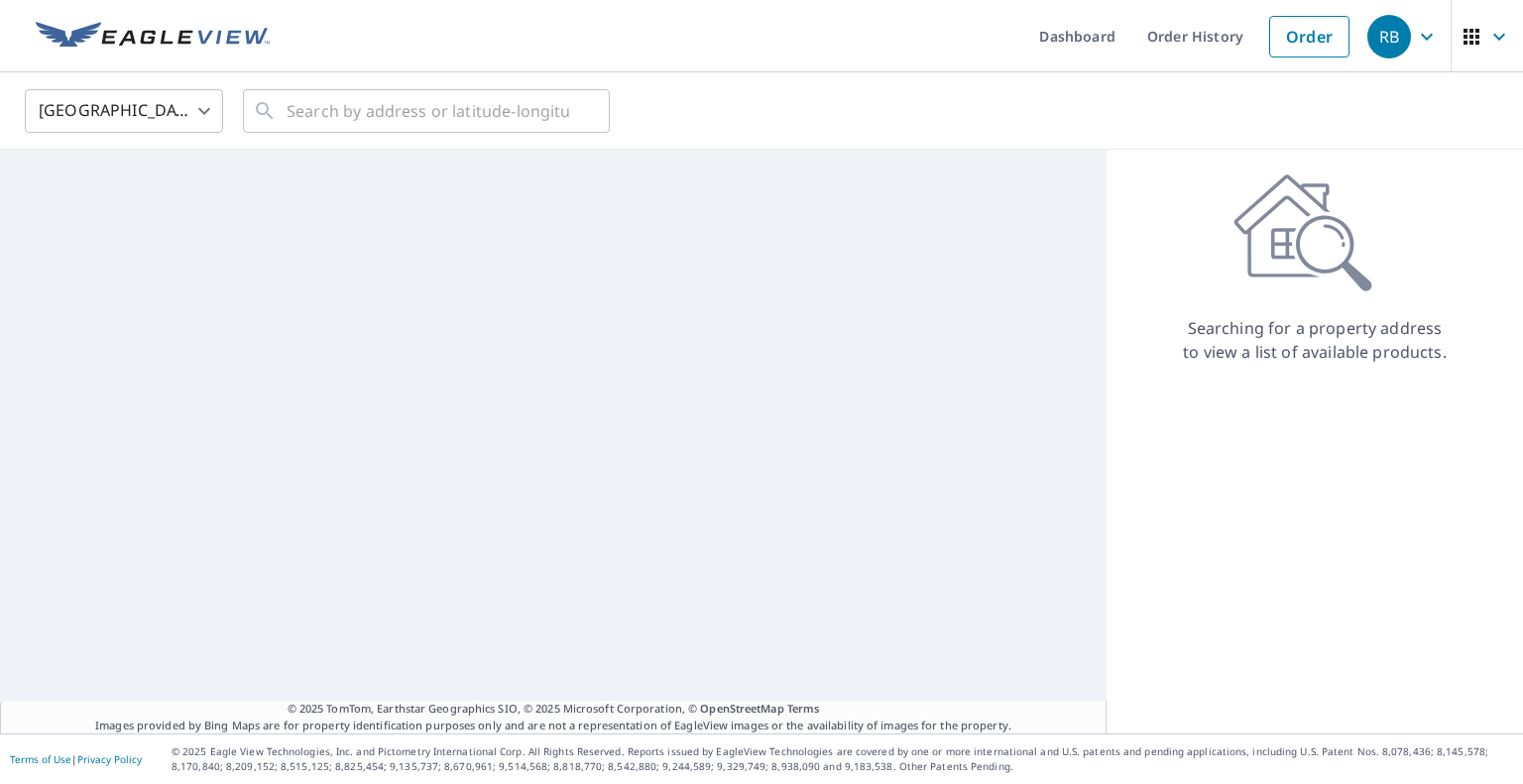 scroll, scrollTop: 0, scrollLeft: 0, axis: both 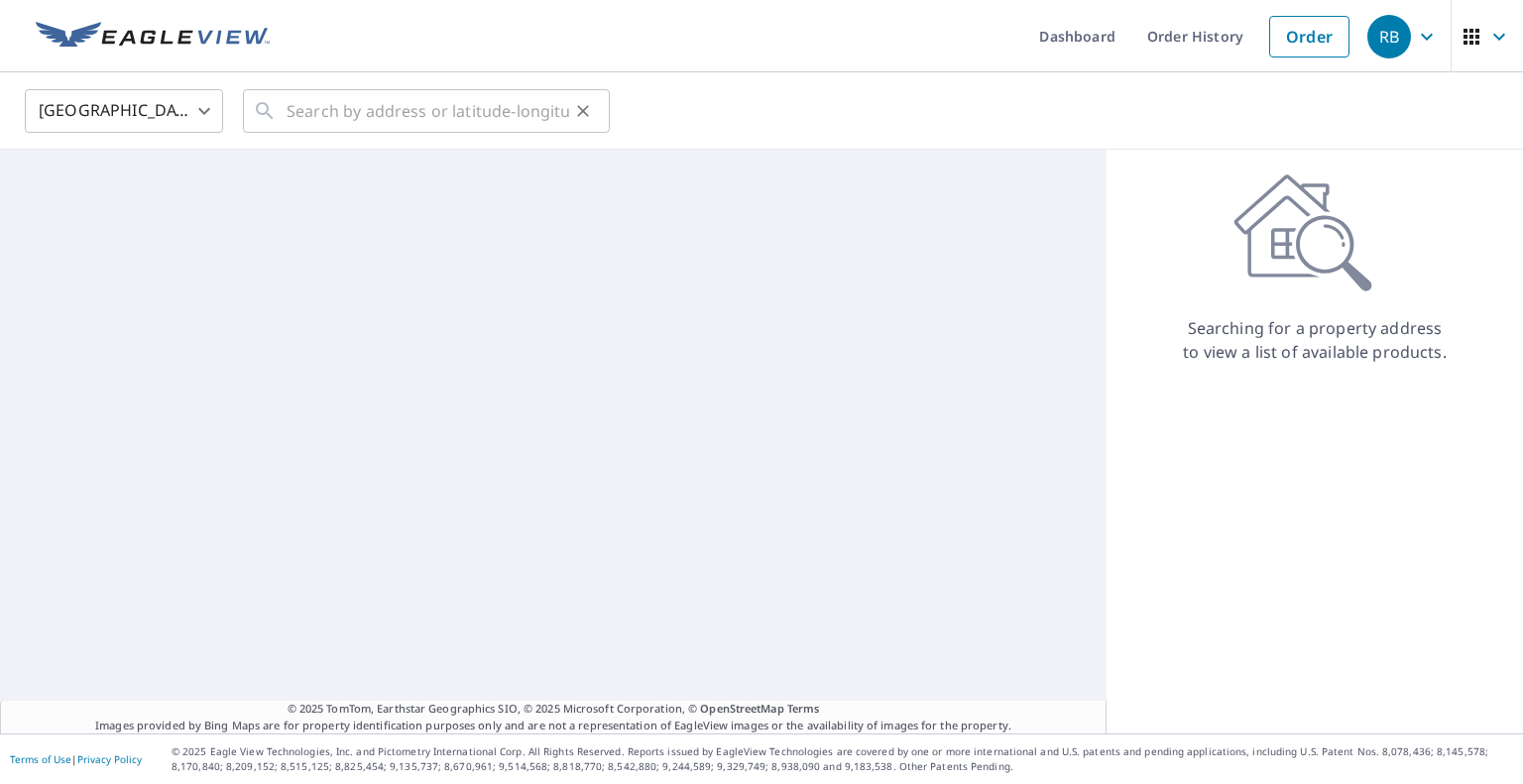 click on "​" at bounding box center [426, 111] 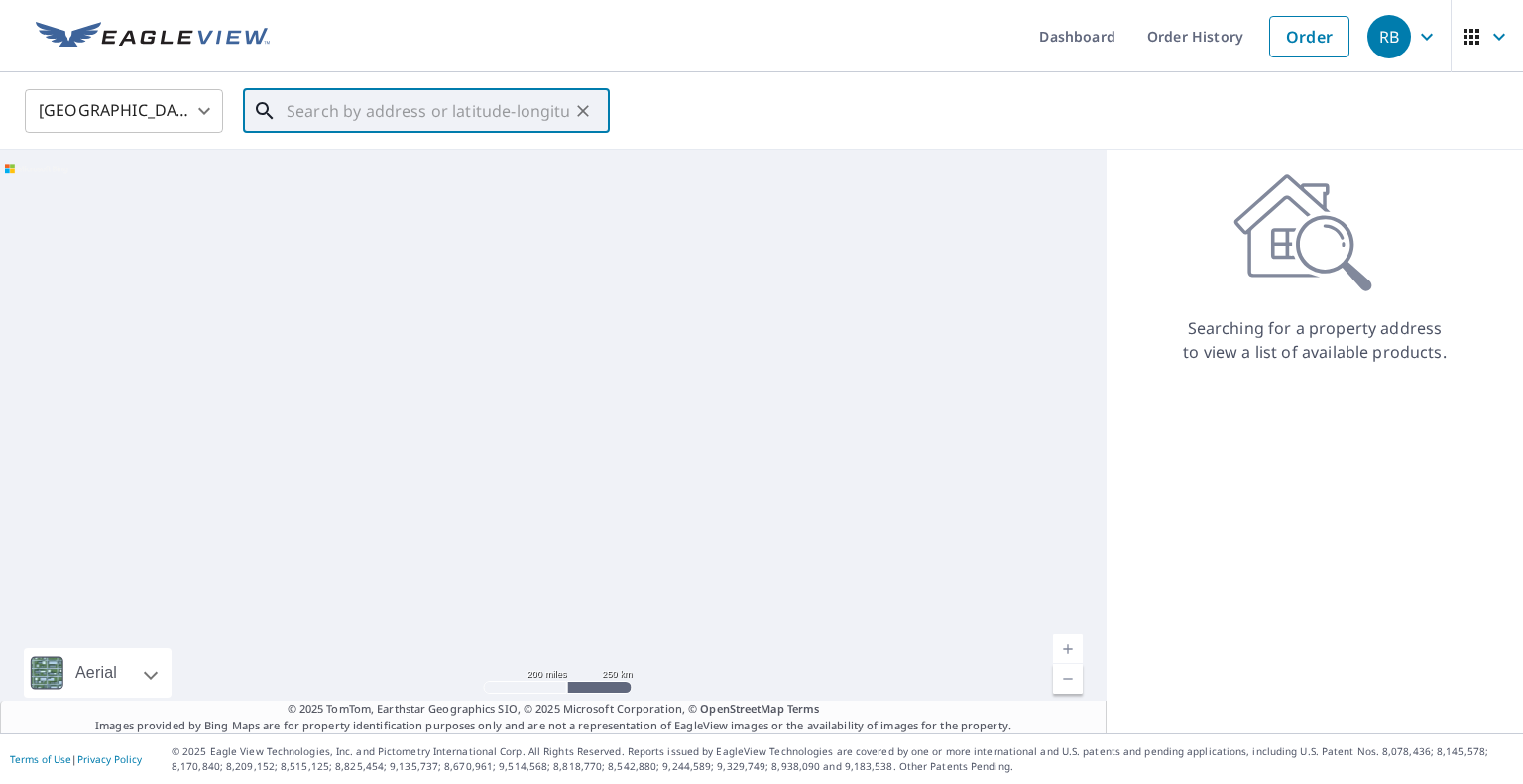 paste on "313 W 3RD ST" 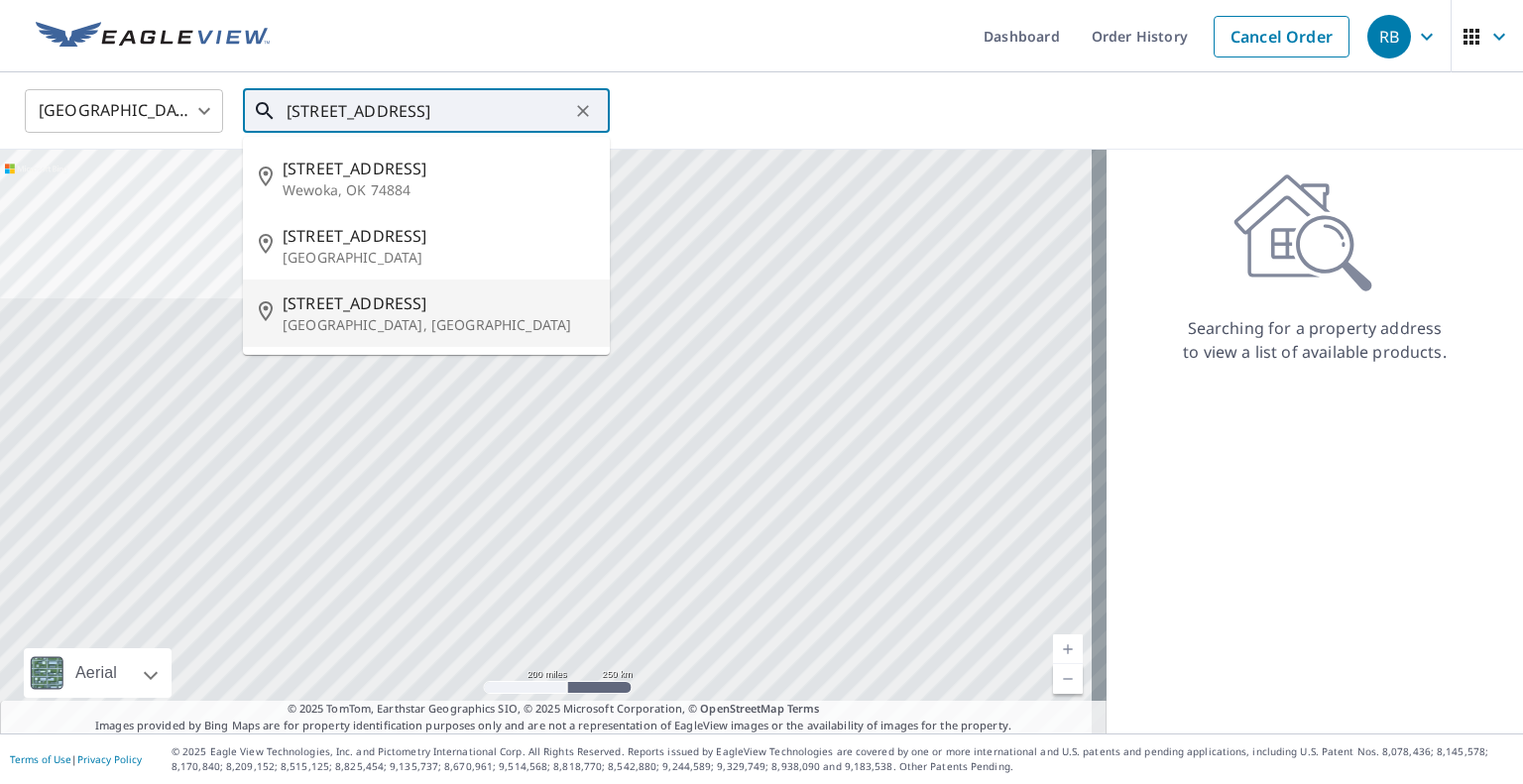 click on "313 W 3rd St" at bounding box center [438, 303] 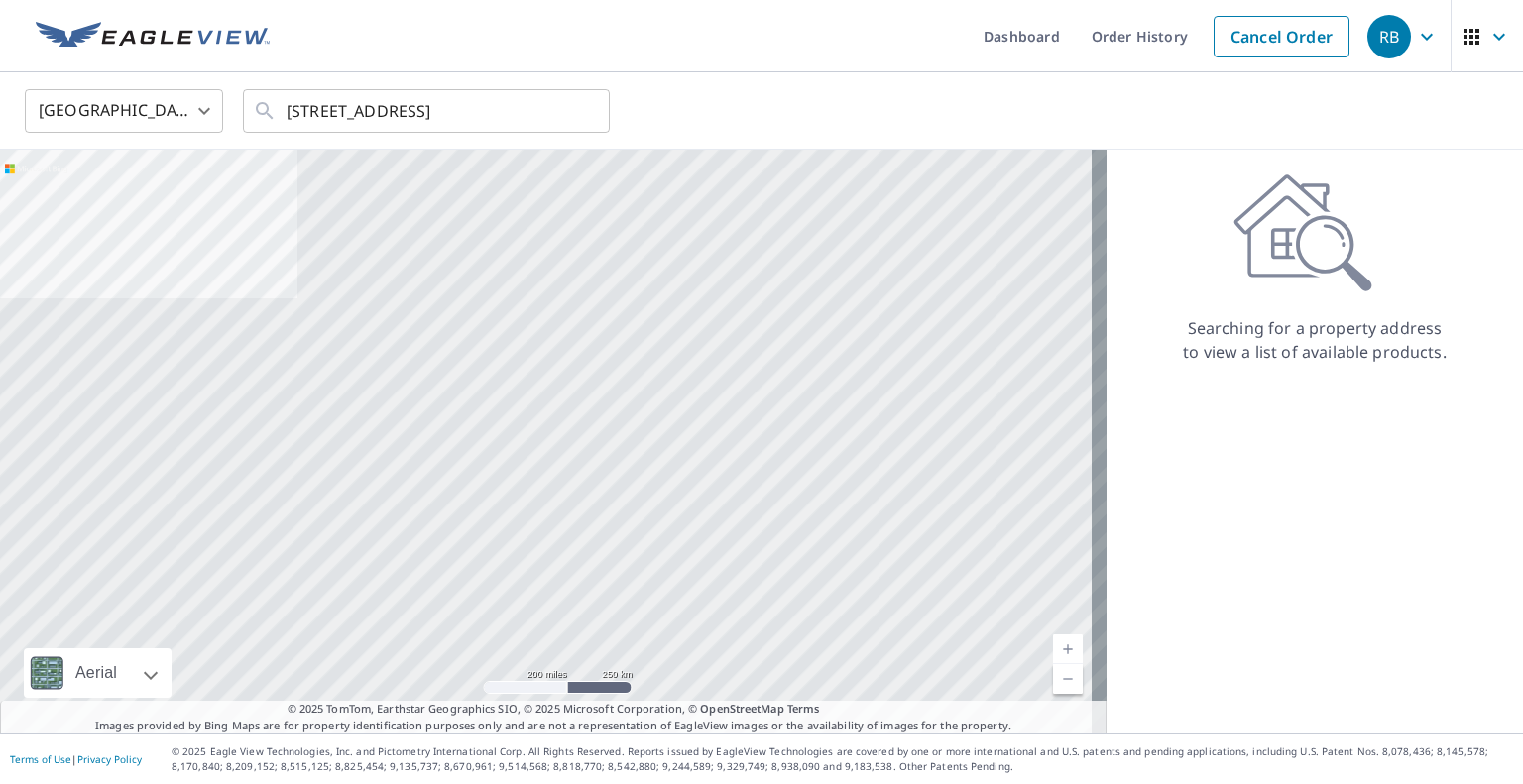 type on "313 W 3rd St Weatherford, TX 76086" 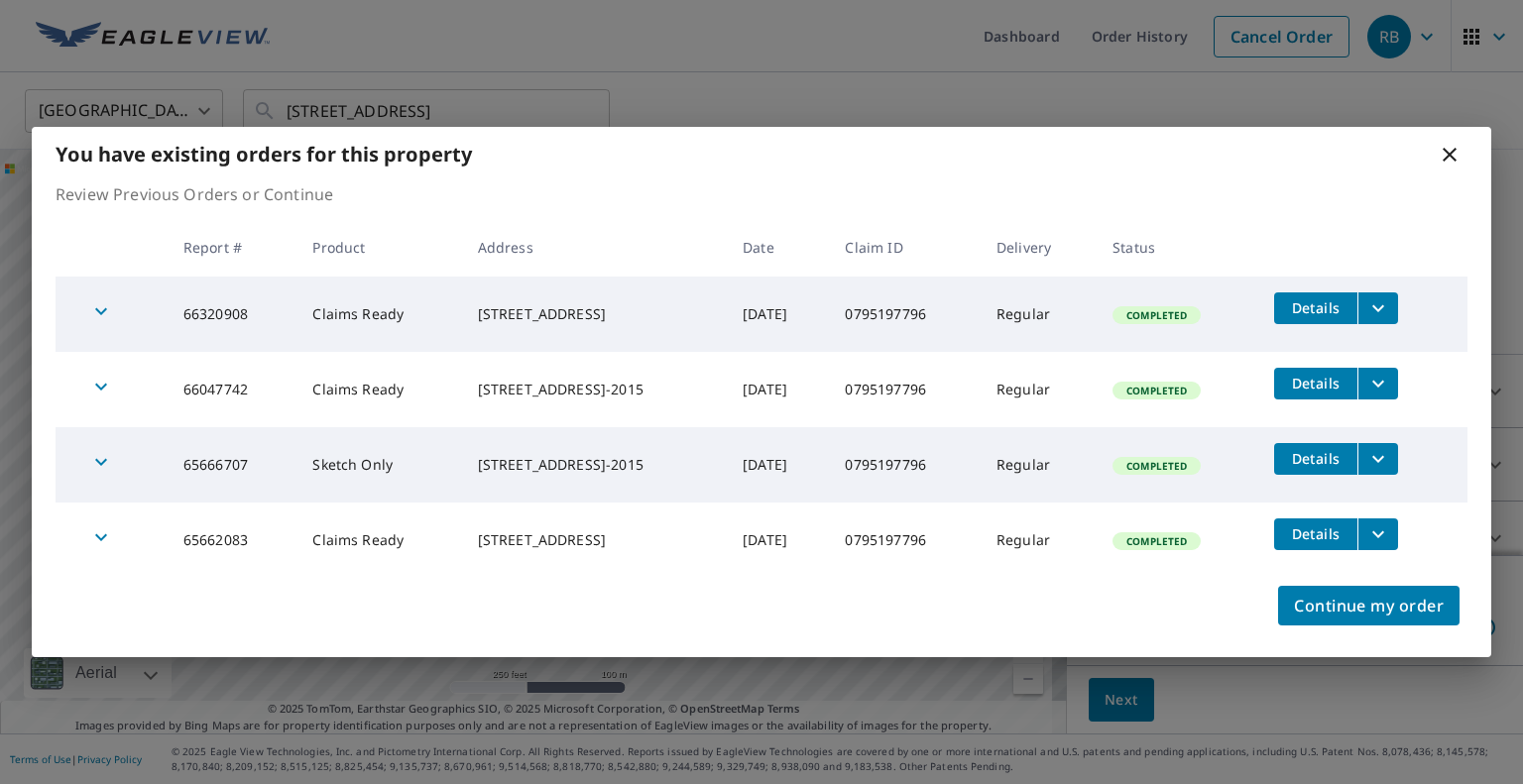 click 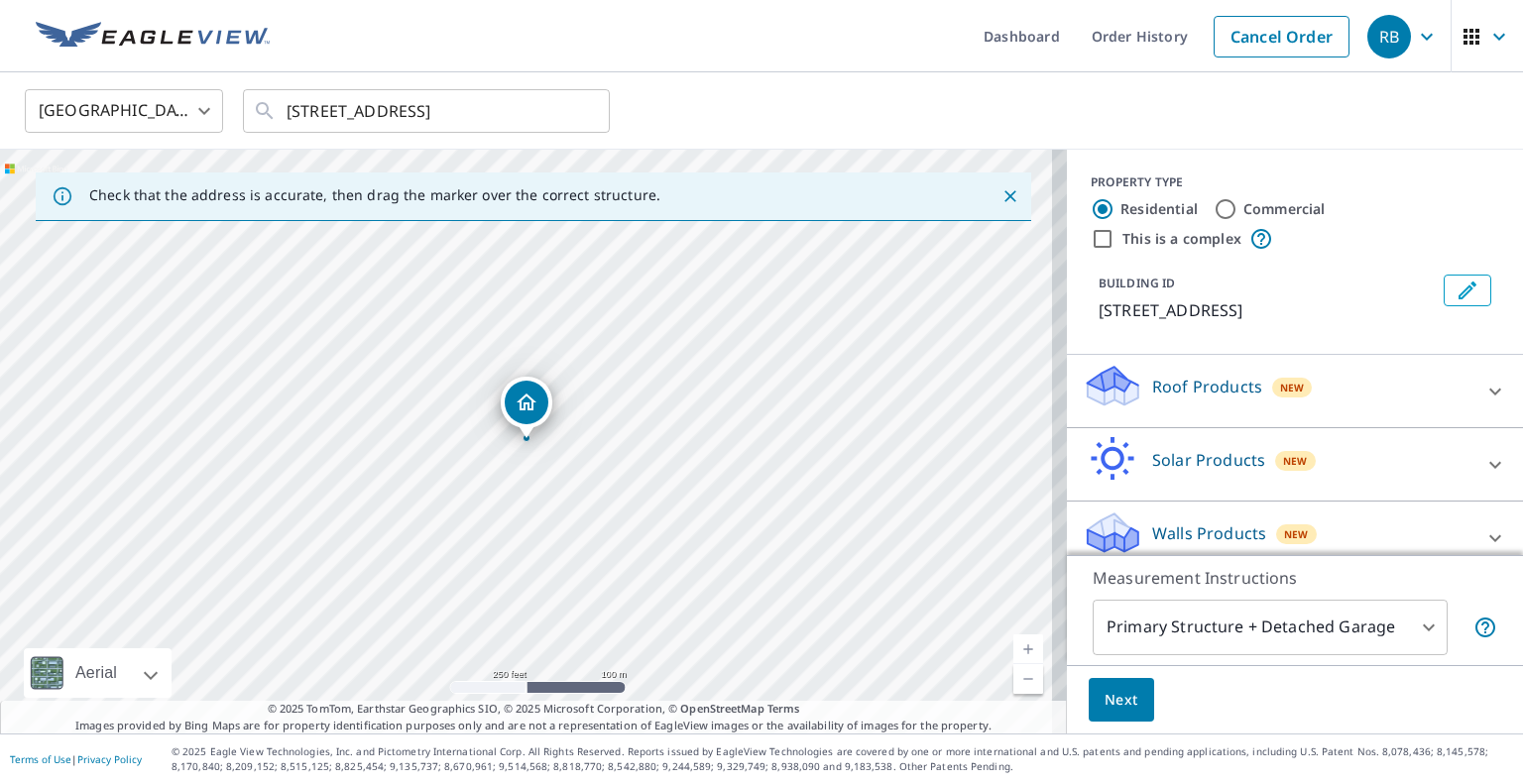 scroll, scrollTop: 18, scrollLeft: 0, axis: vertical 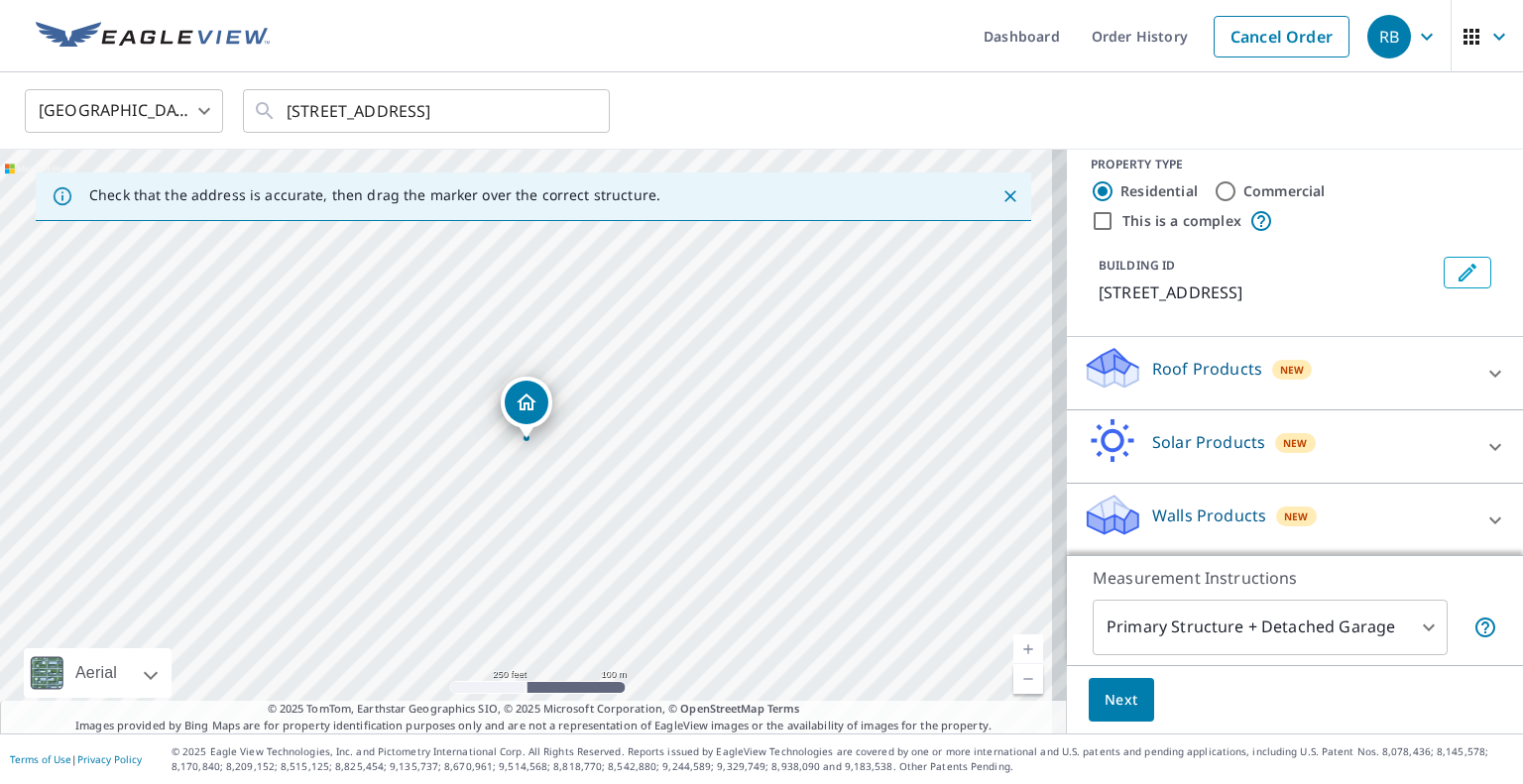 click on "Walls Products New Walls, Windows & Doors" at bounding box center [1295, 520] 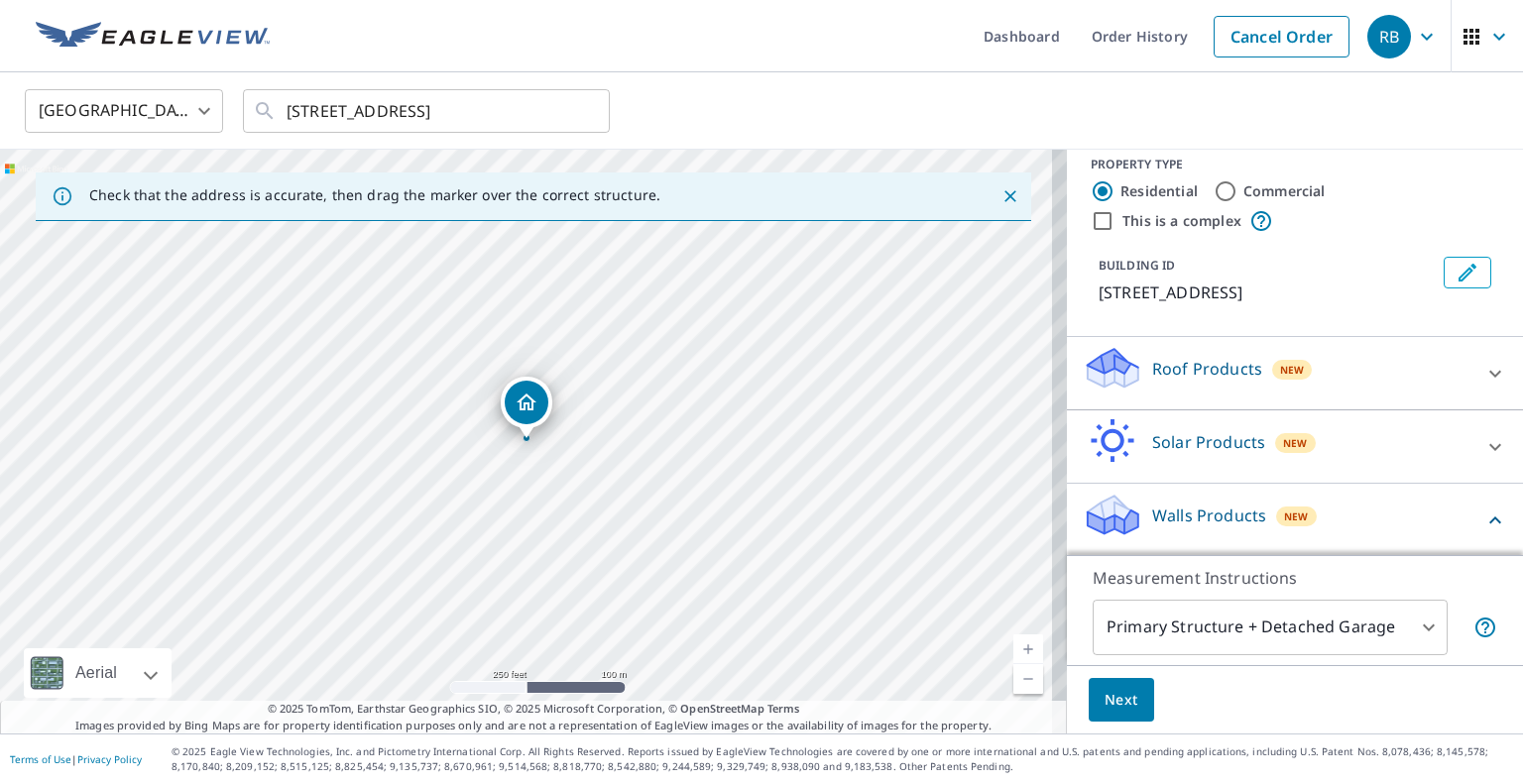 scroll, scrollTop: 74, scrollLeft: 0, axis: vertical 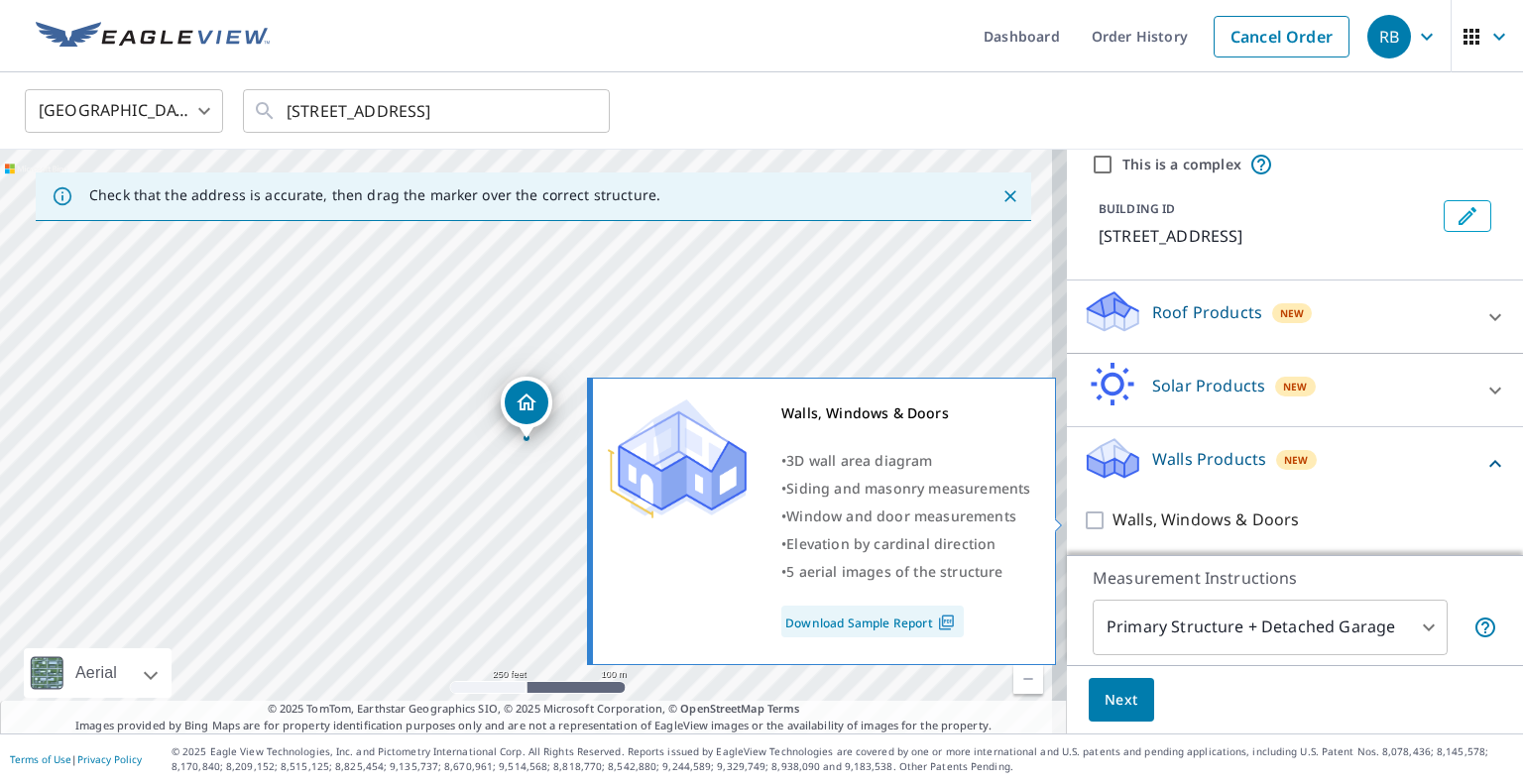 click on "Walls, Windows & Doors" at bounding box center [1206, 519] 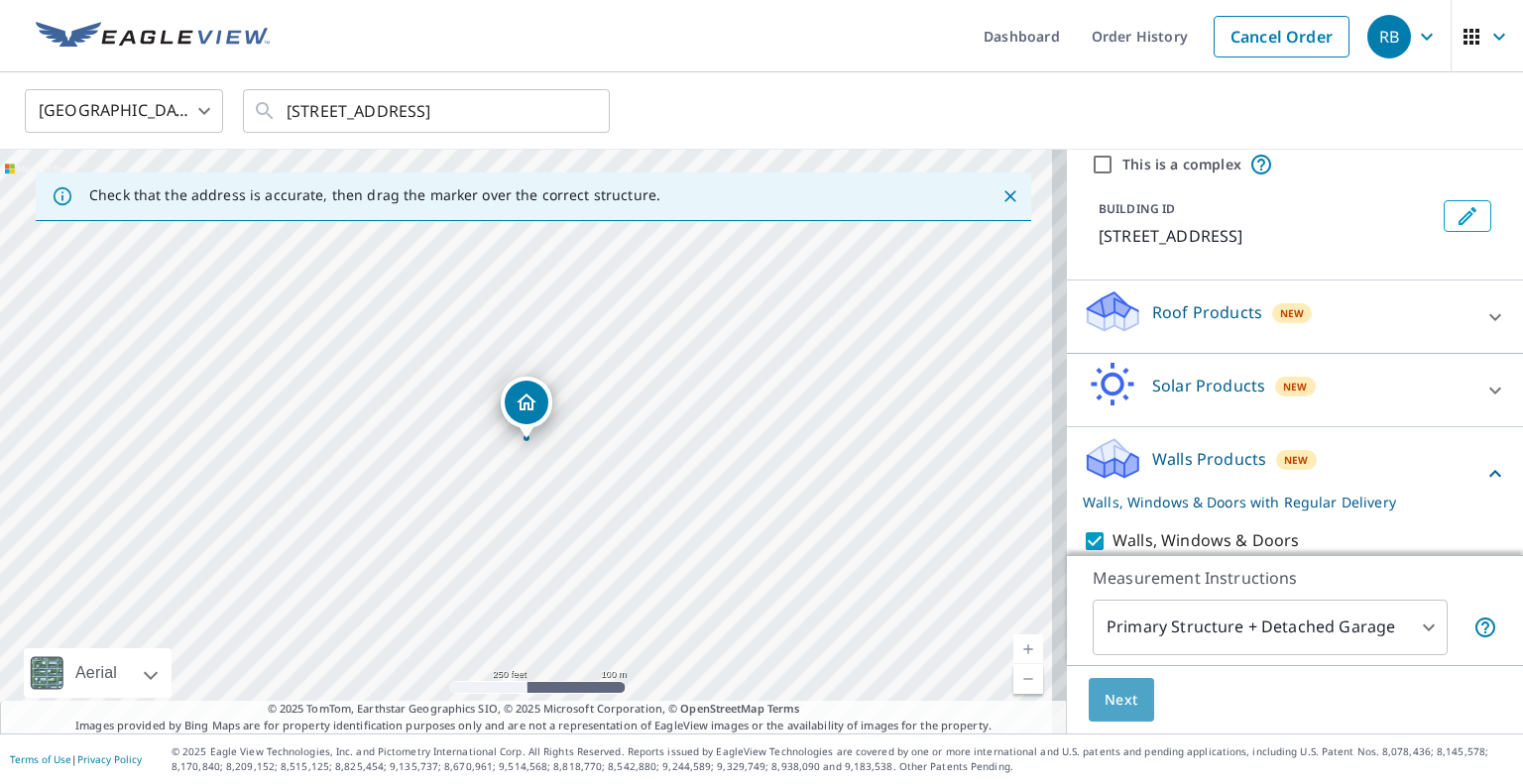 click on "Next" at bounding box center [1121, 700] 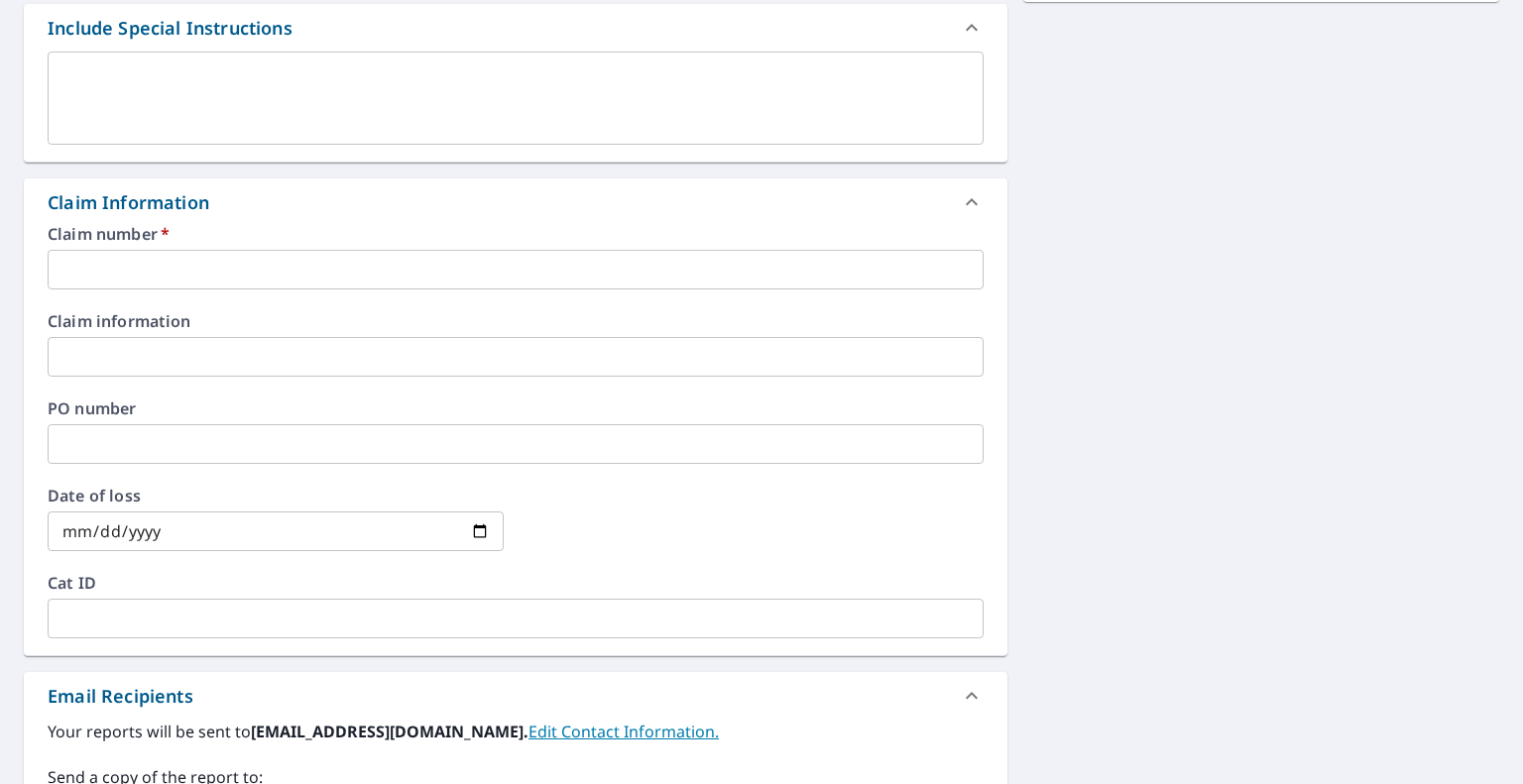 scroll, scrollTop: 562, scrollLeft: 0, axis: vertical 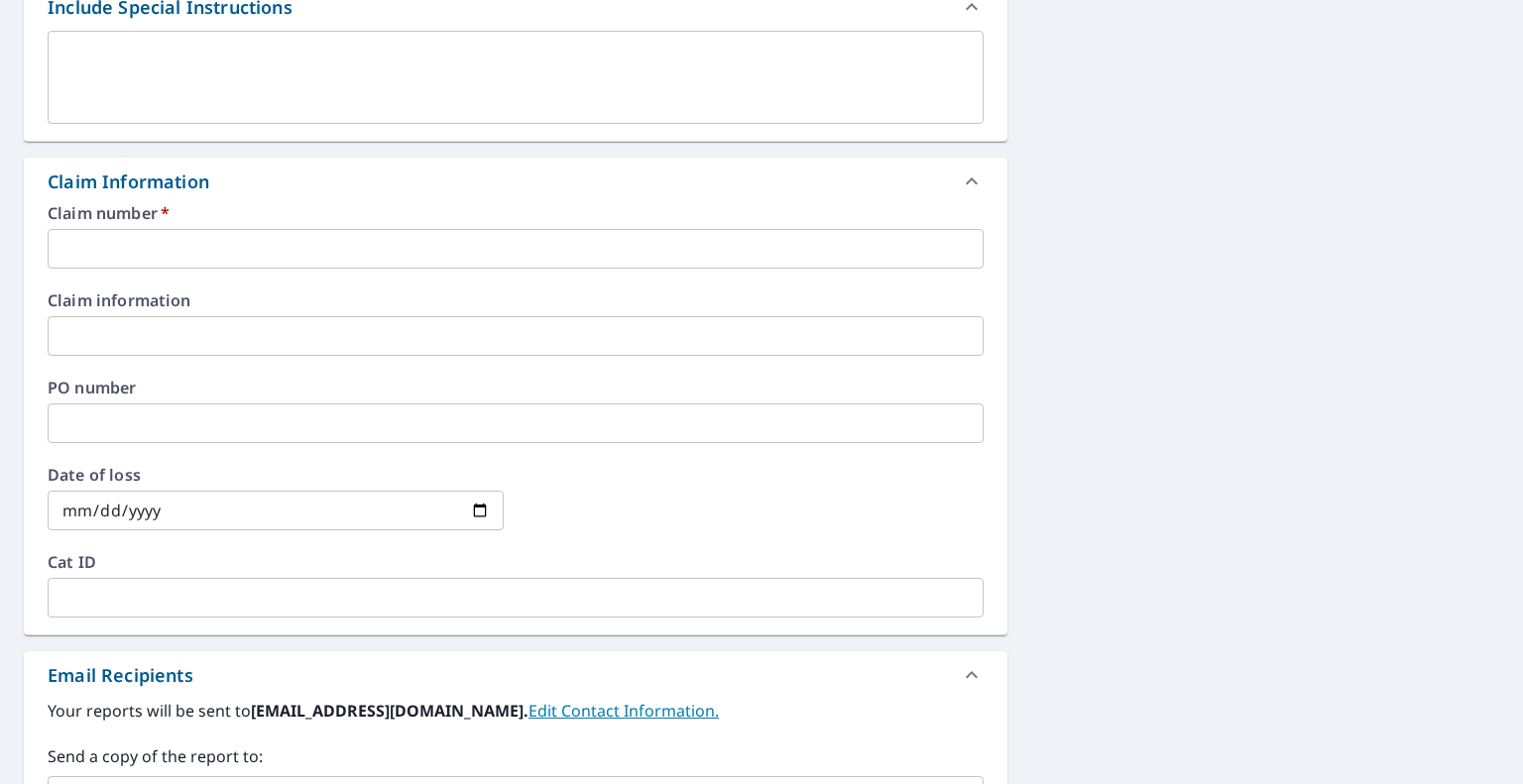 click on "Claim number   *" at bounding box center (516, 213) 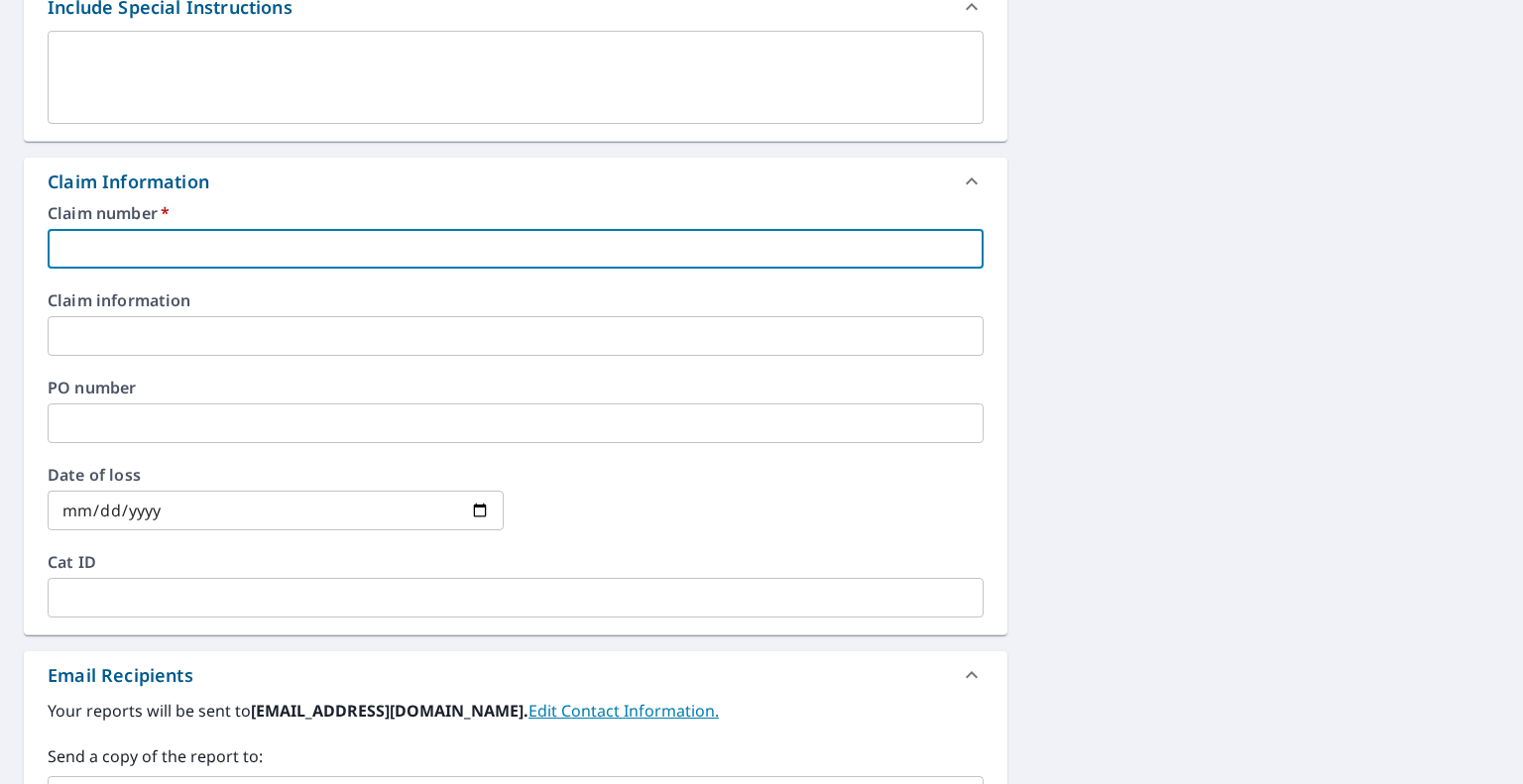 click at bounding box center [516, 249] 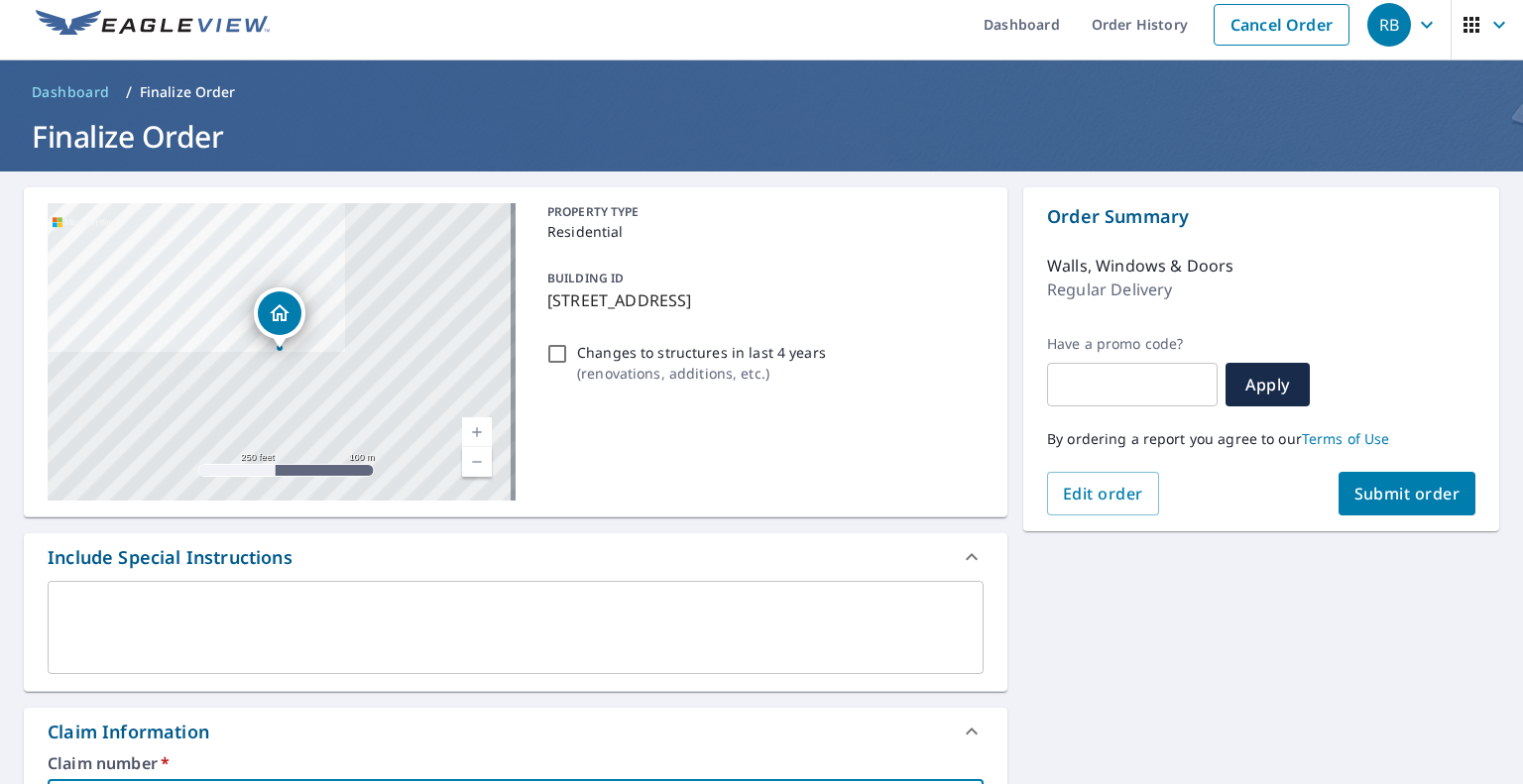 scroll, scrollTop: 0, scrollLeft: 0, axis: both 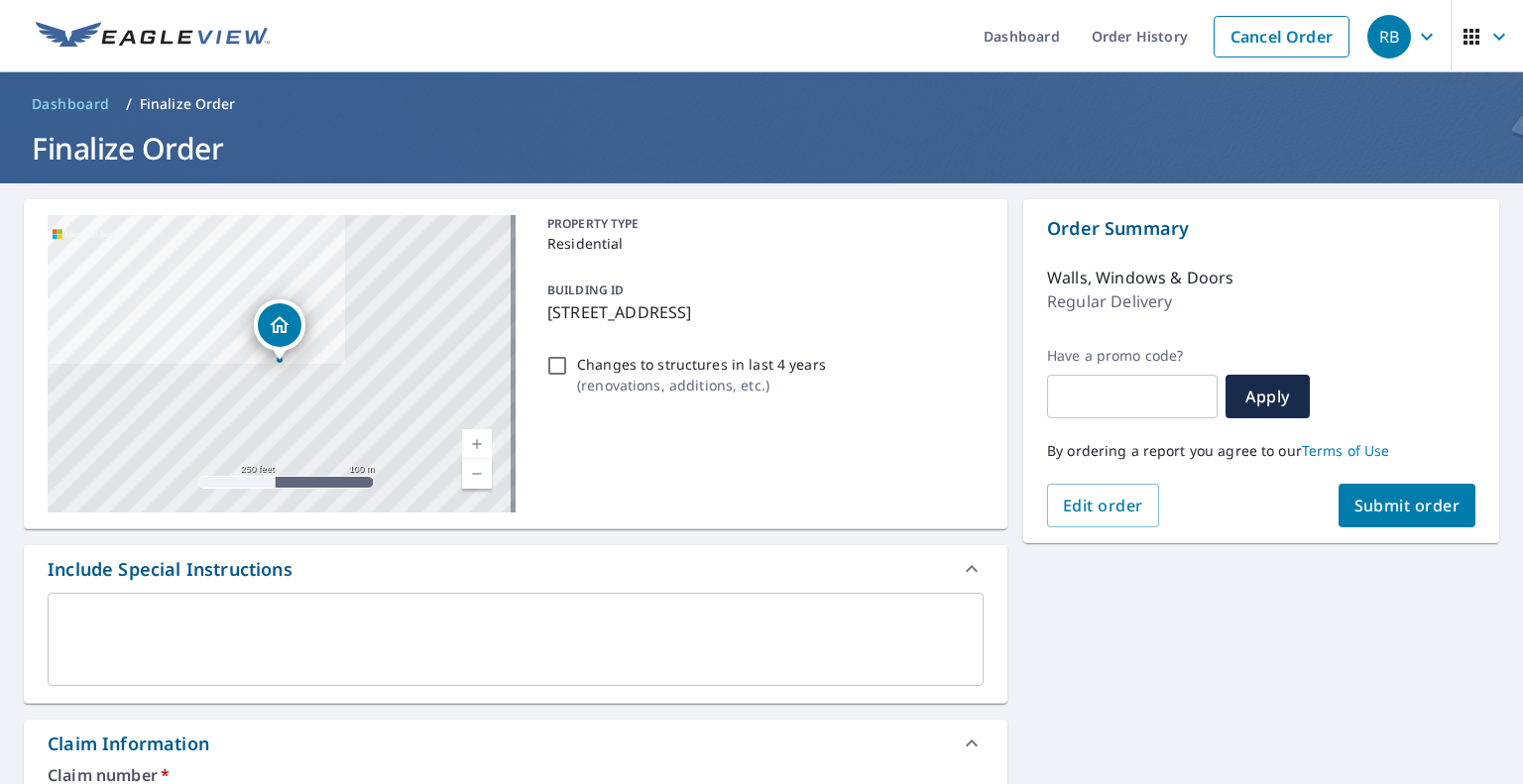 type on "0796876548" 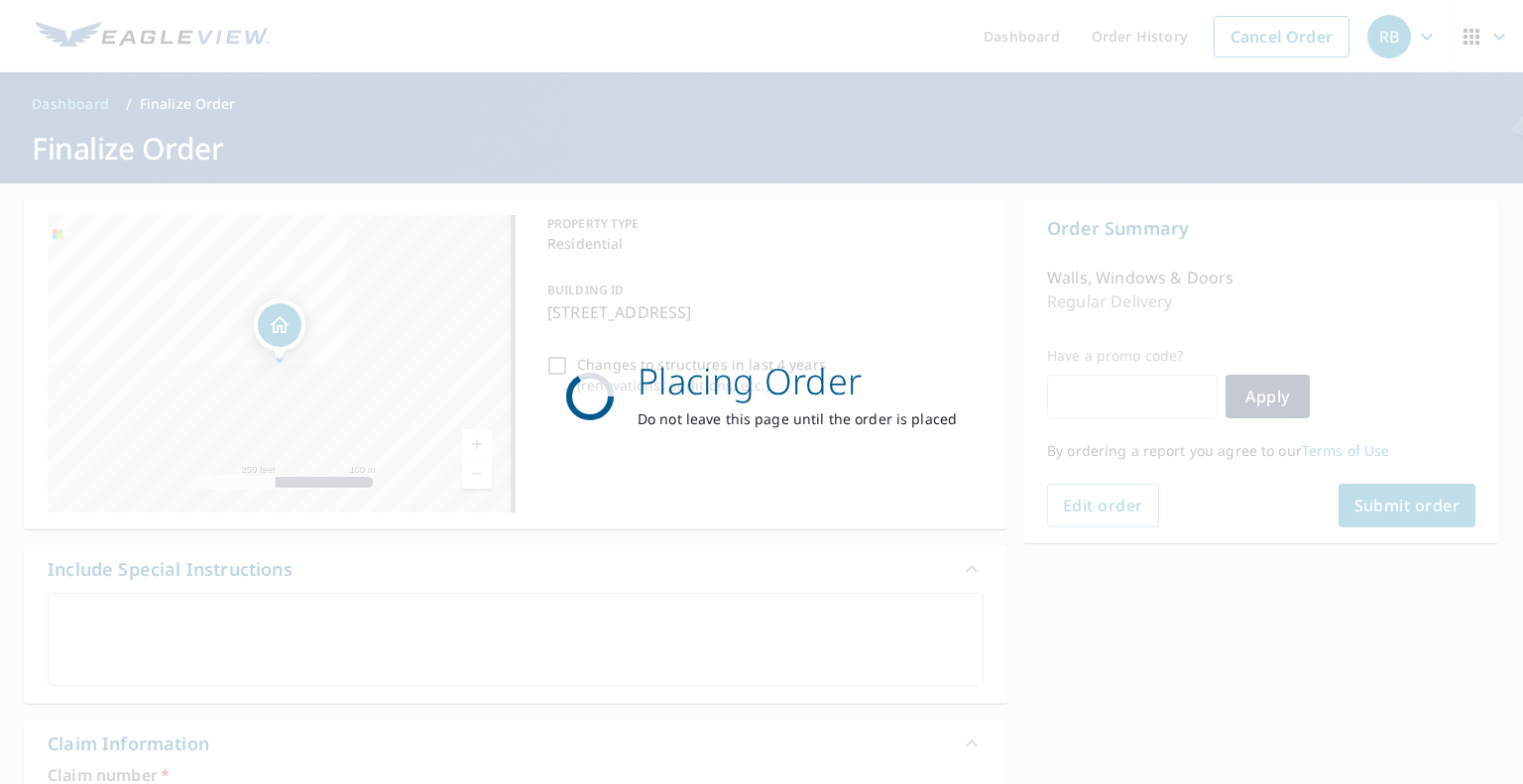 click on "Placing Order Do not leave this page until the order is placed" at bounding box center [762, 392] 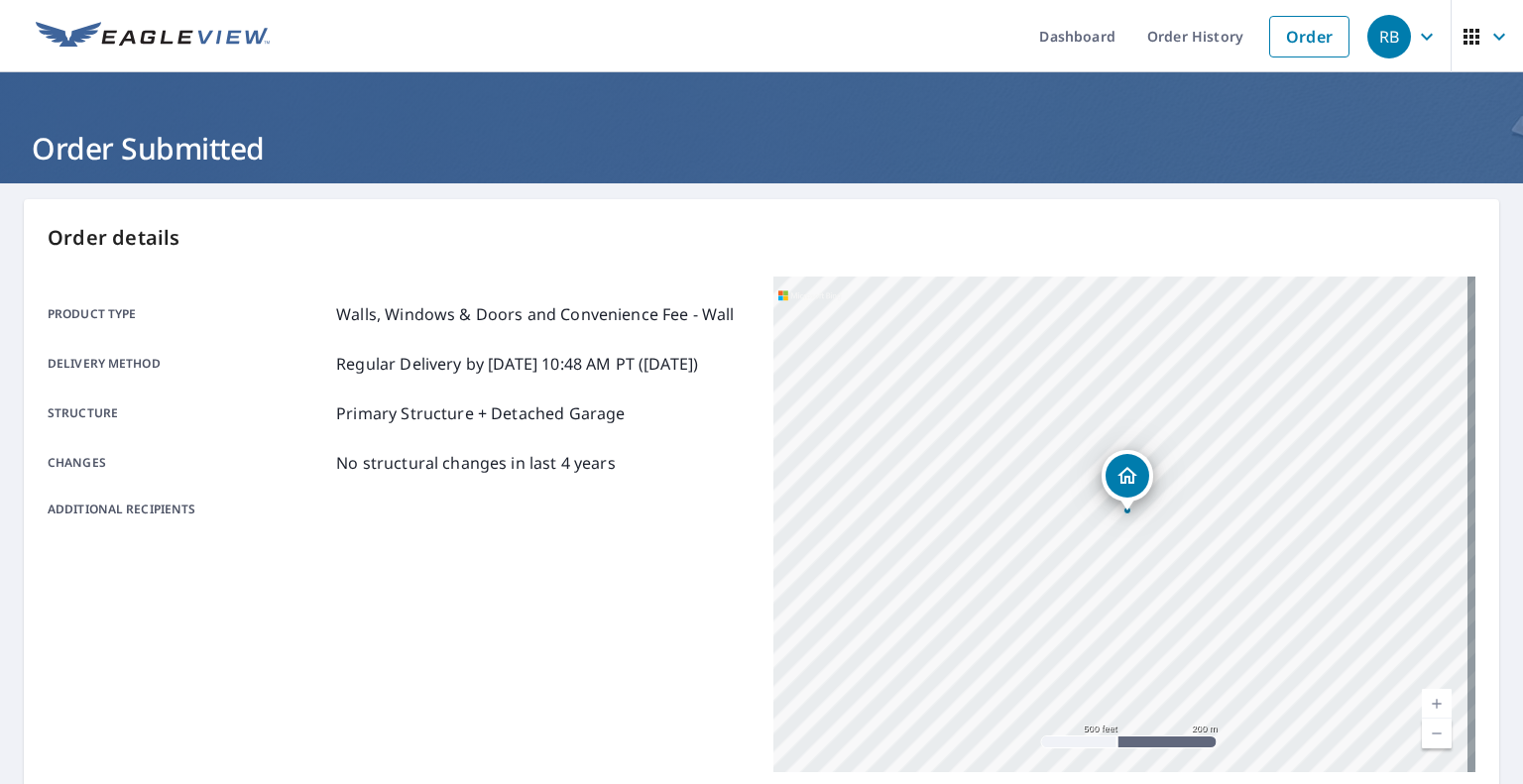 scroll, scrollTop: 381, scrollLeft: 0, axis: vertical 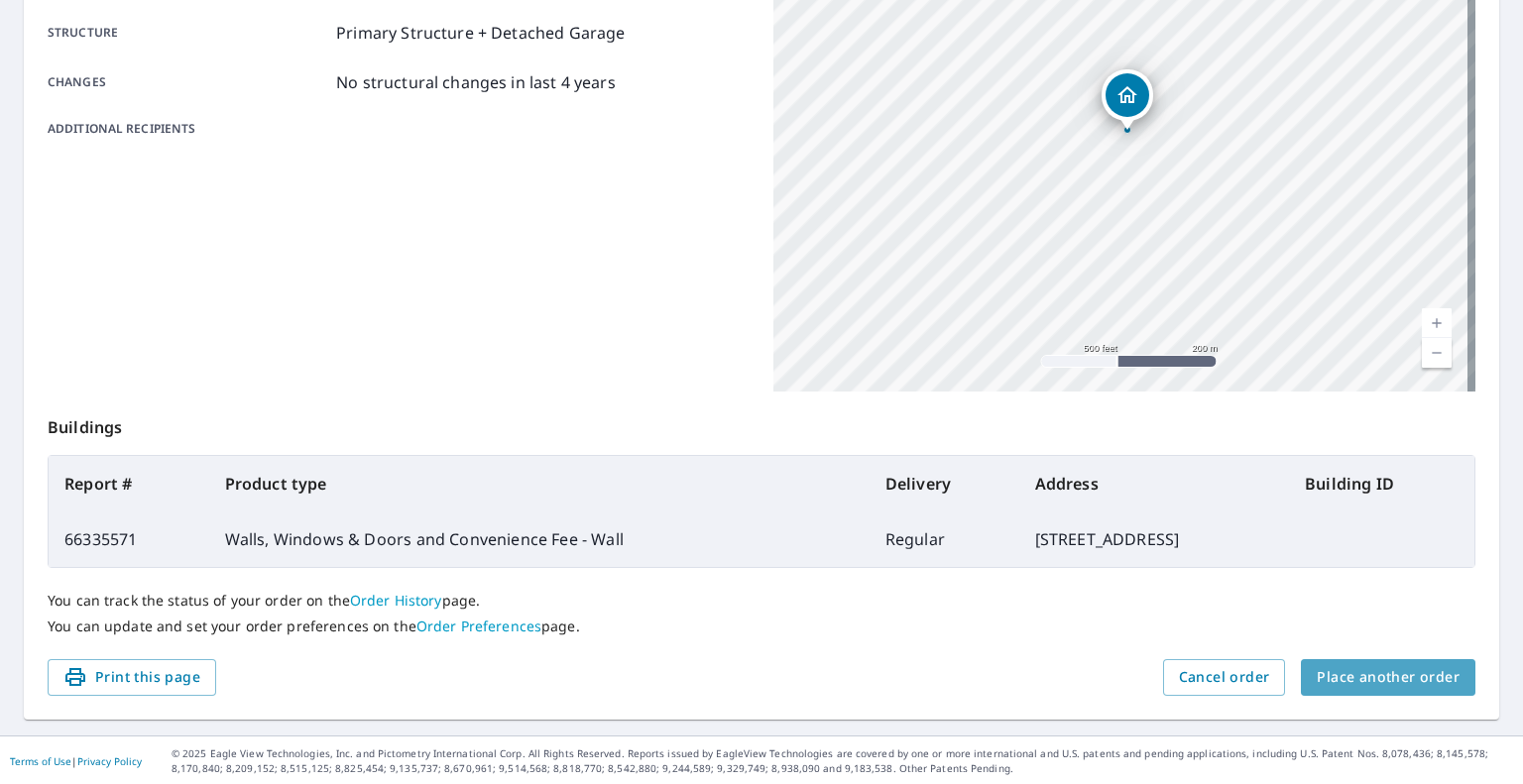 click on "Place another order" at bounding box center (1388, 677) 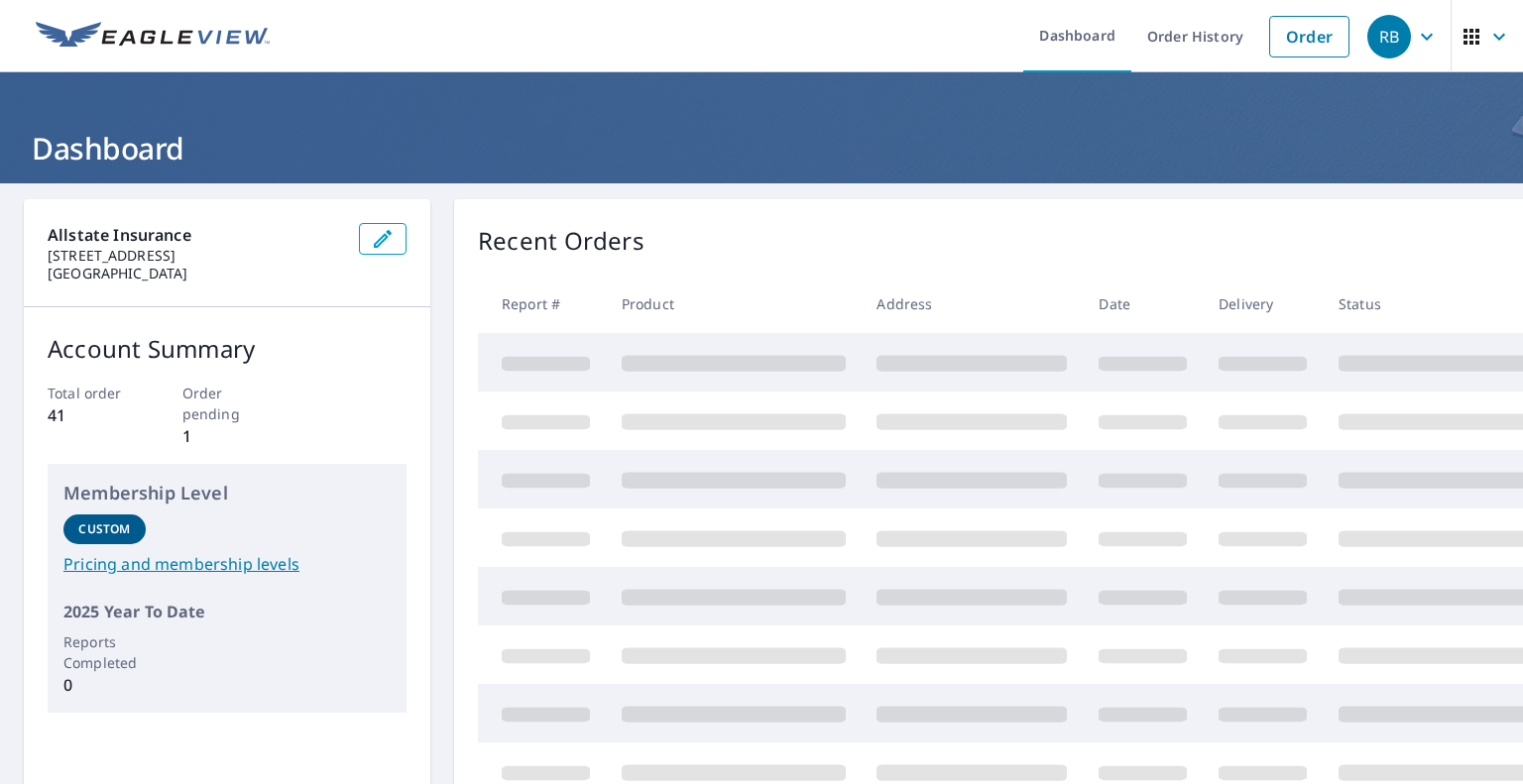 scroll, scrollTop: 0, scrollLeft: 0, axis: both 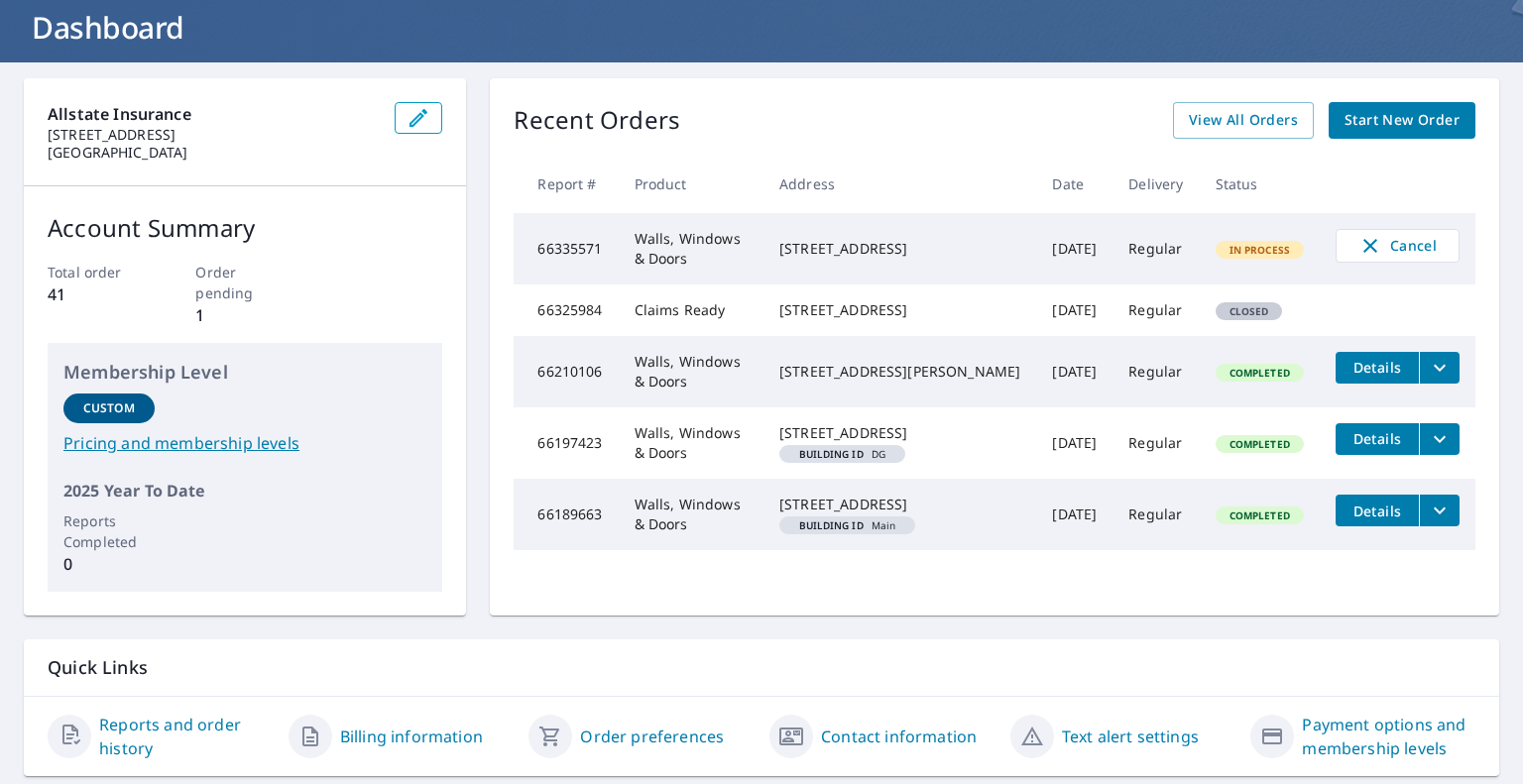 click on "66335571" at bounding box center (565, 249) 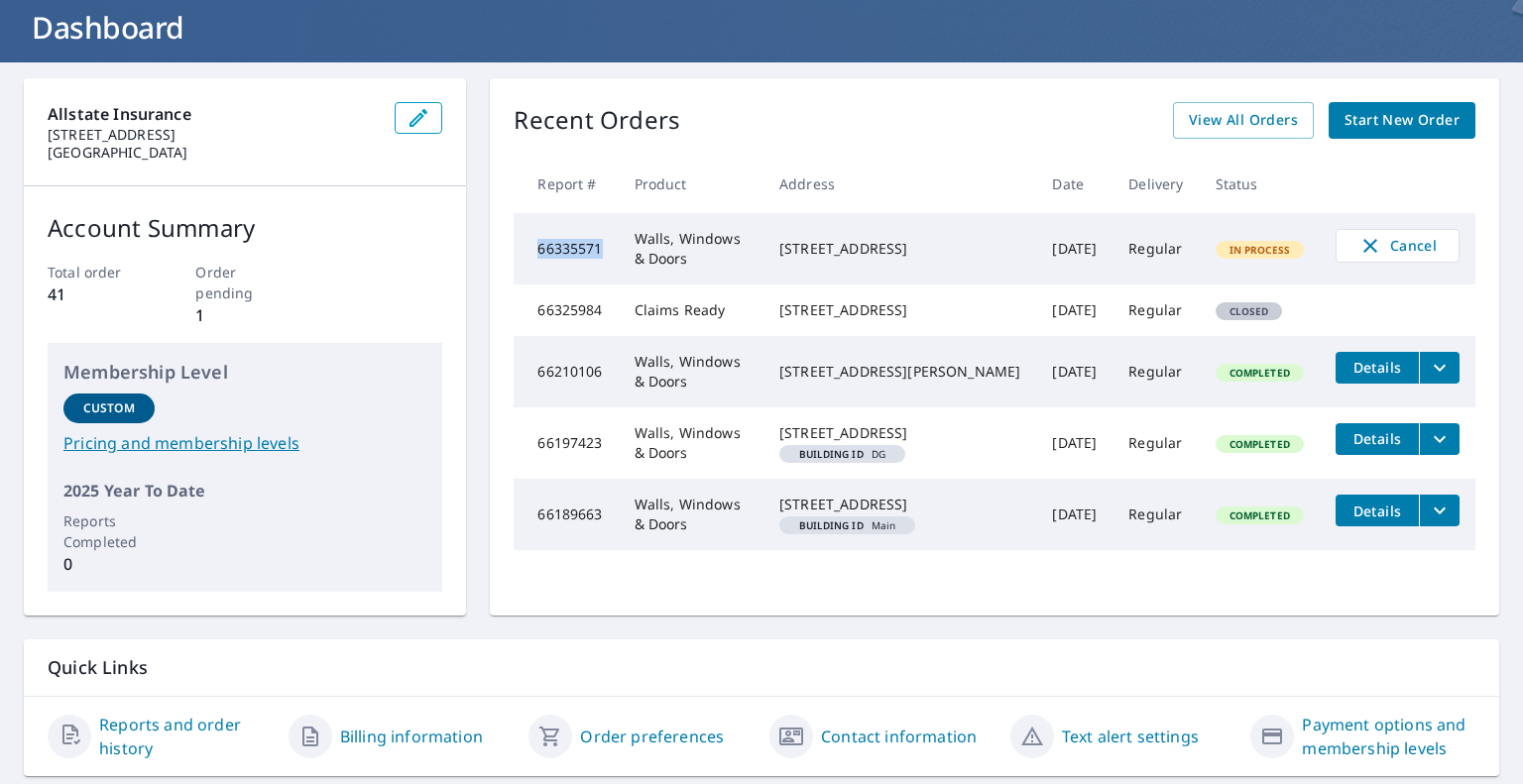 click on "66335571" at bounding box center (565, 249) 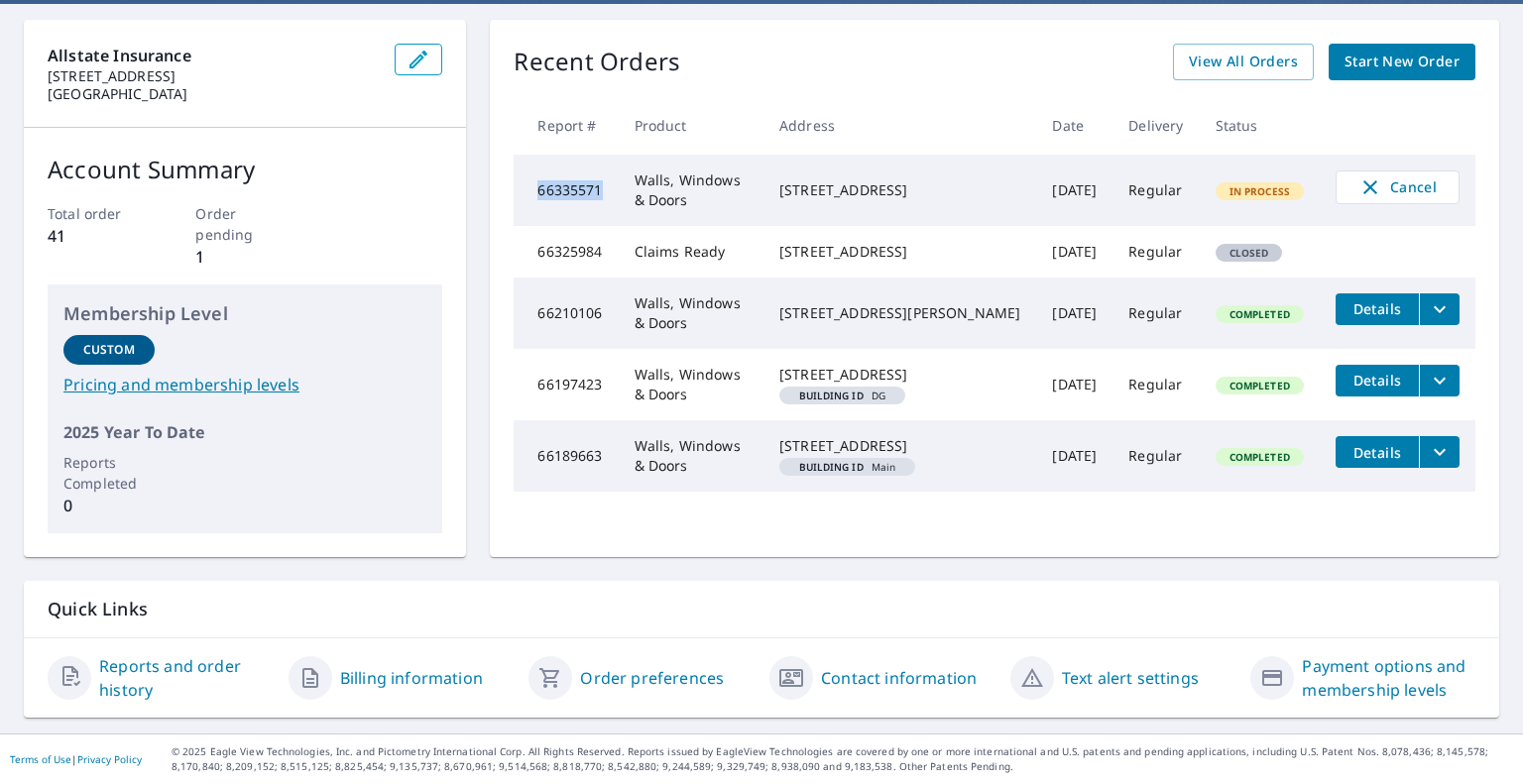 scroll, scrollTop: 0, scrollLeft: 0, axis: both 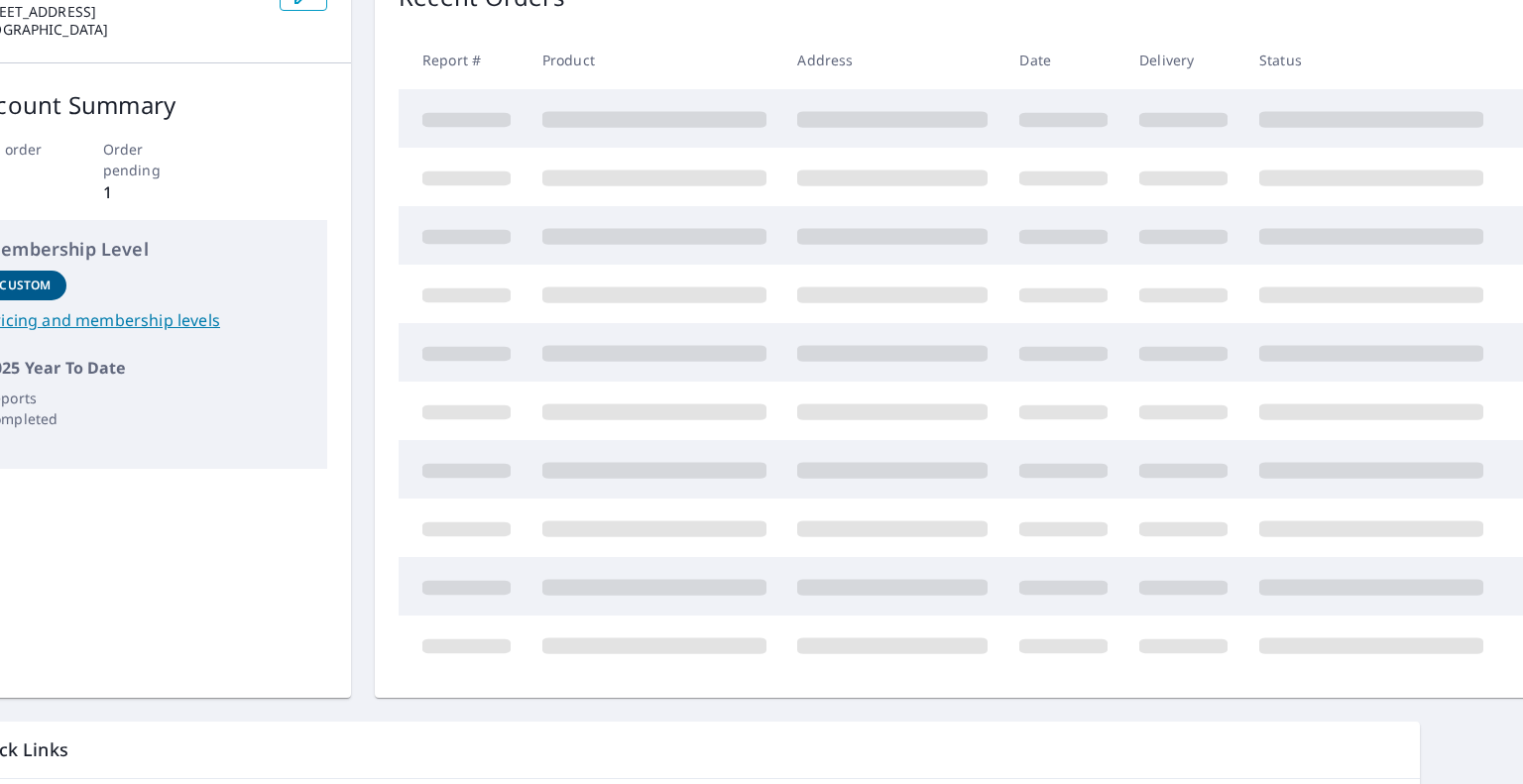 drag, startPoint x: 845, startPoint y: 249, endPoint x: 674, endPoint y: 71, distance: 246.8299 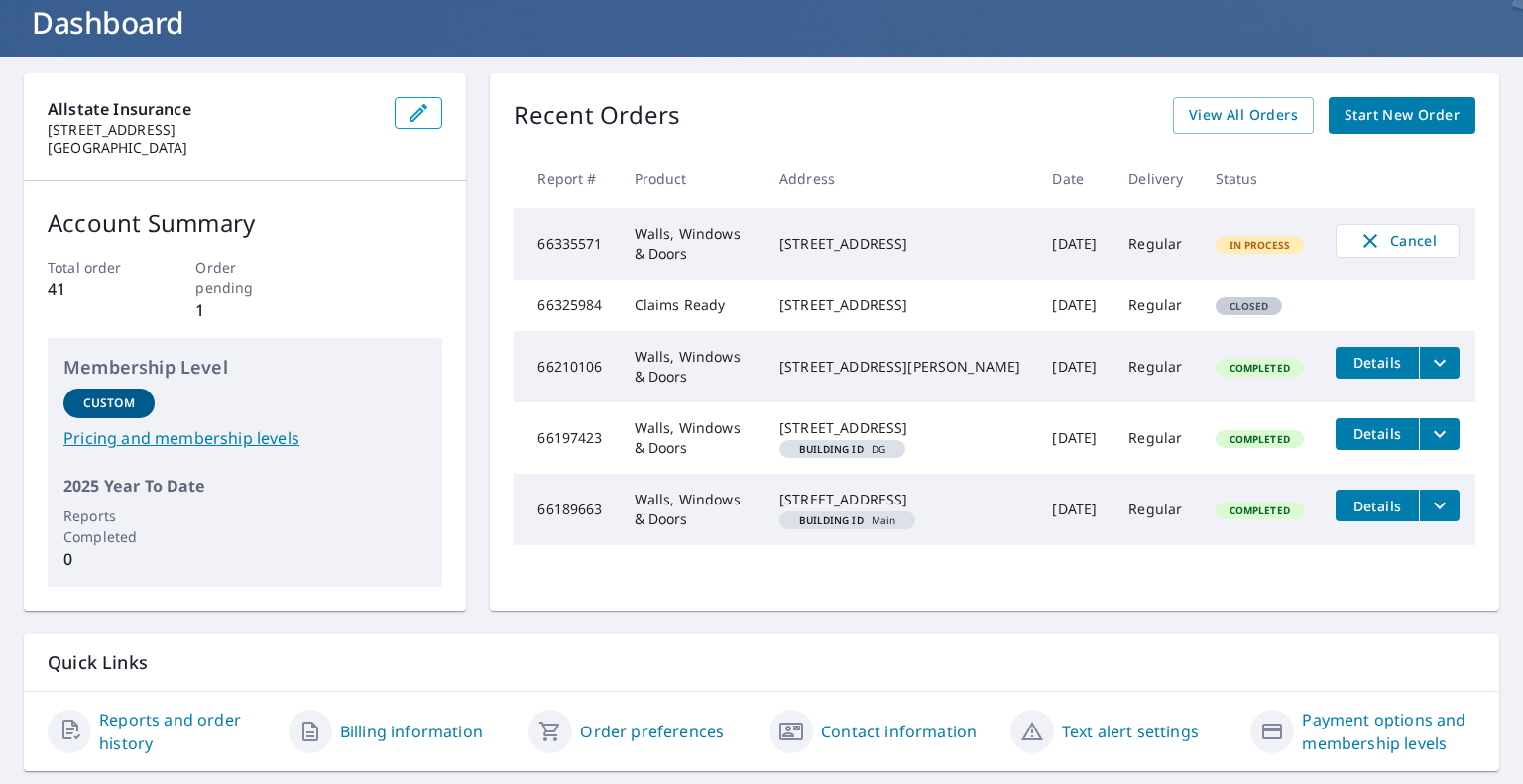 scroll, scrollTop: 116, scrollLeft: 0, axis: vertical 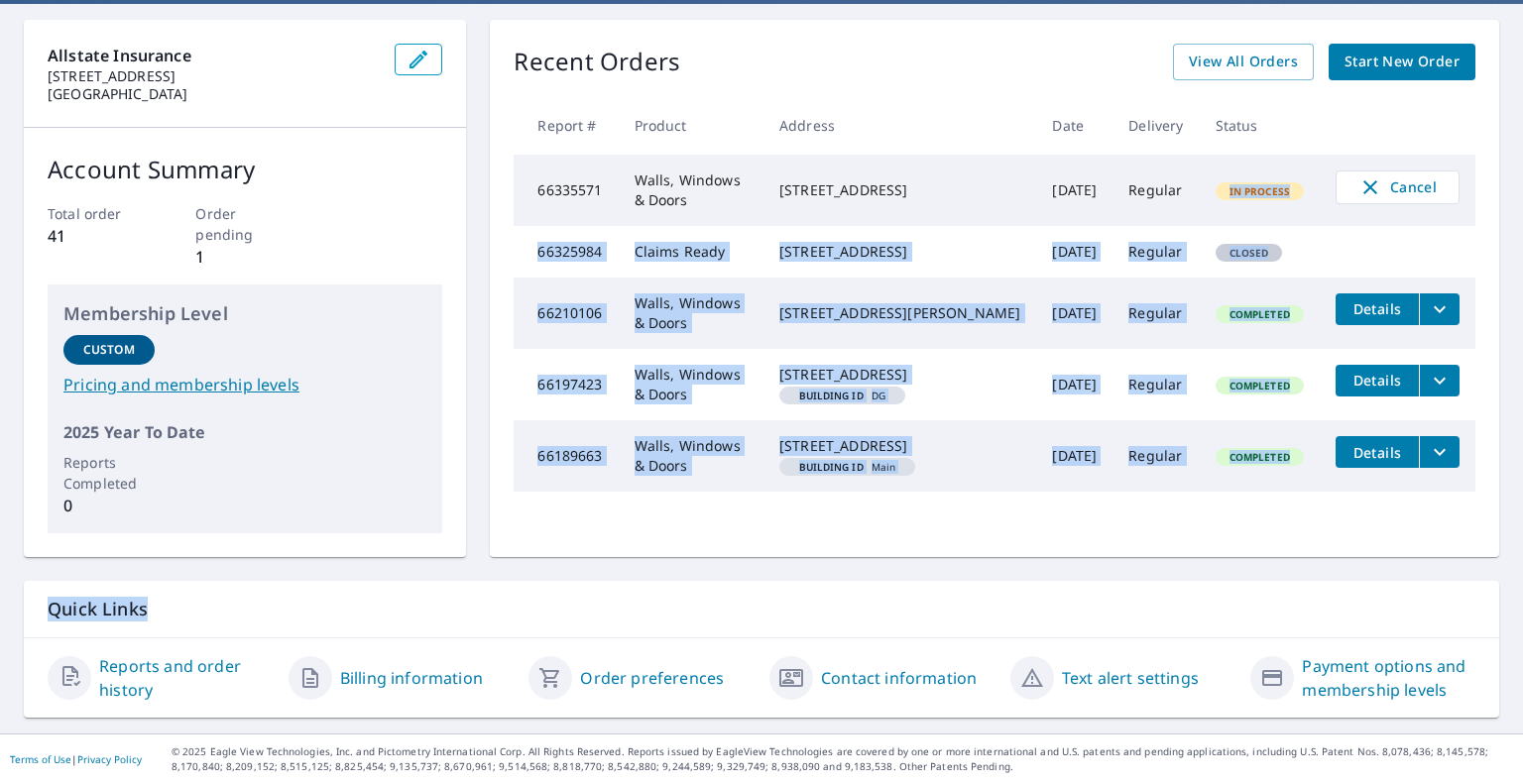 drag, startPoint x: 1178, startPoint y: 261, endPoint x: 853, endPoint y: 173, distance: 336.70313 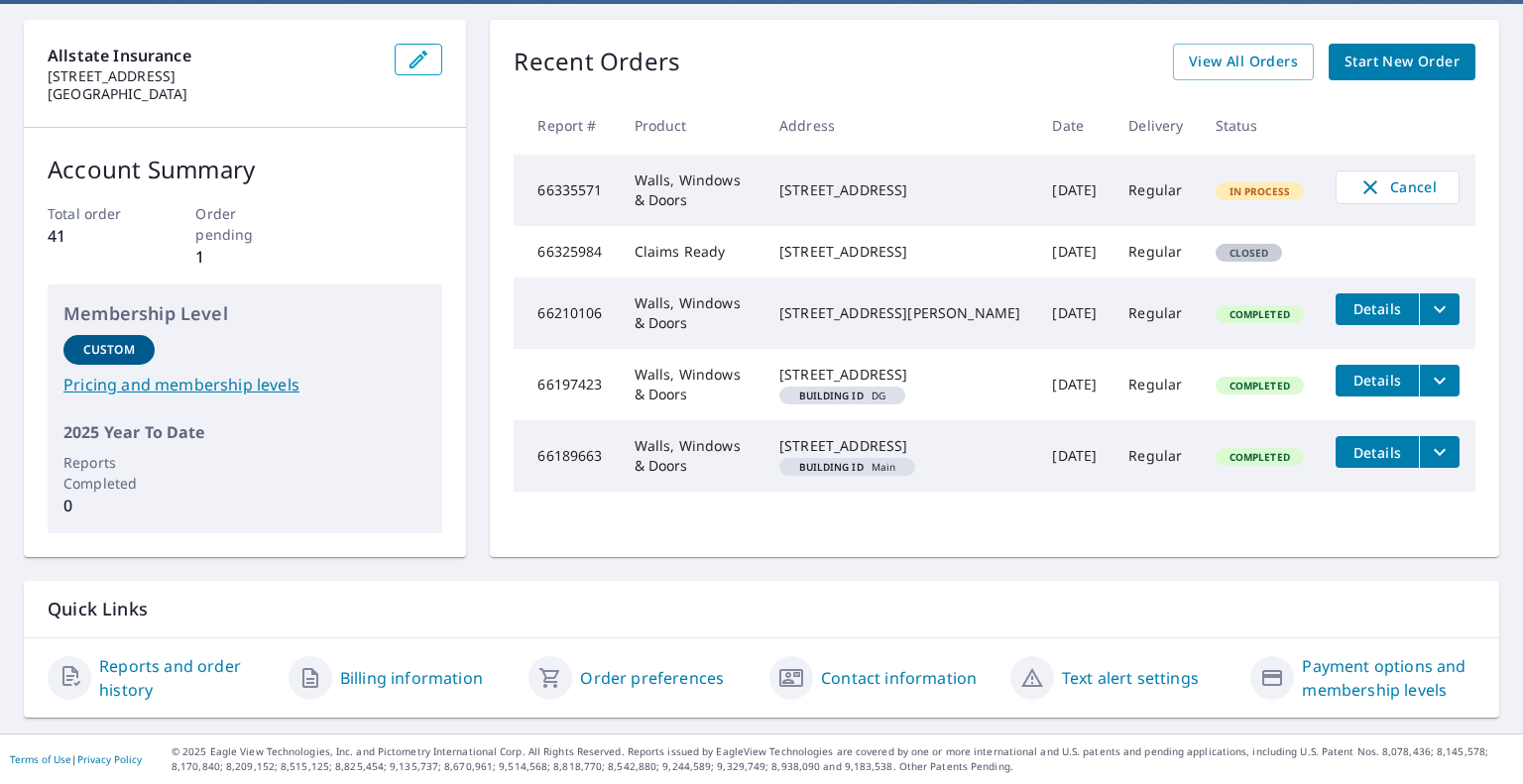 click on "Walls, Windows & Doors" at bounding box center [691, 190] 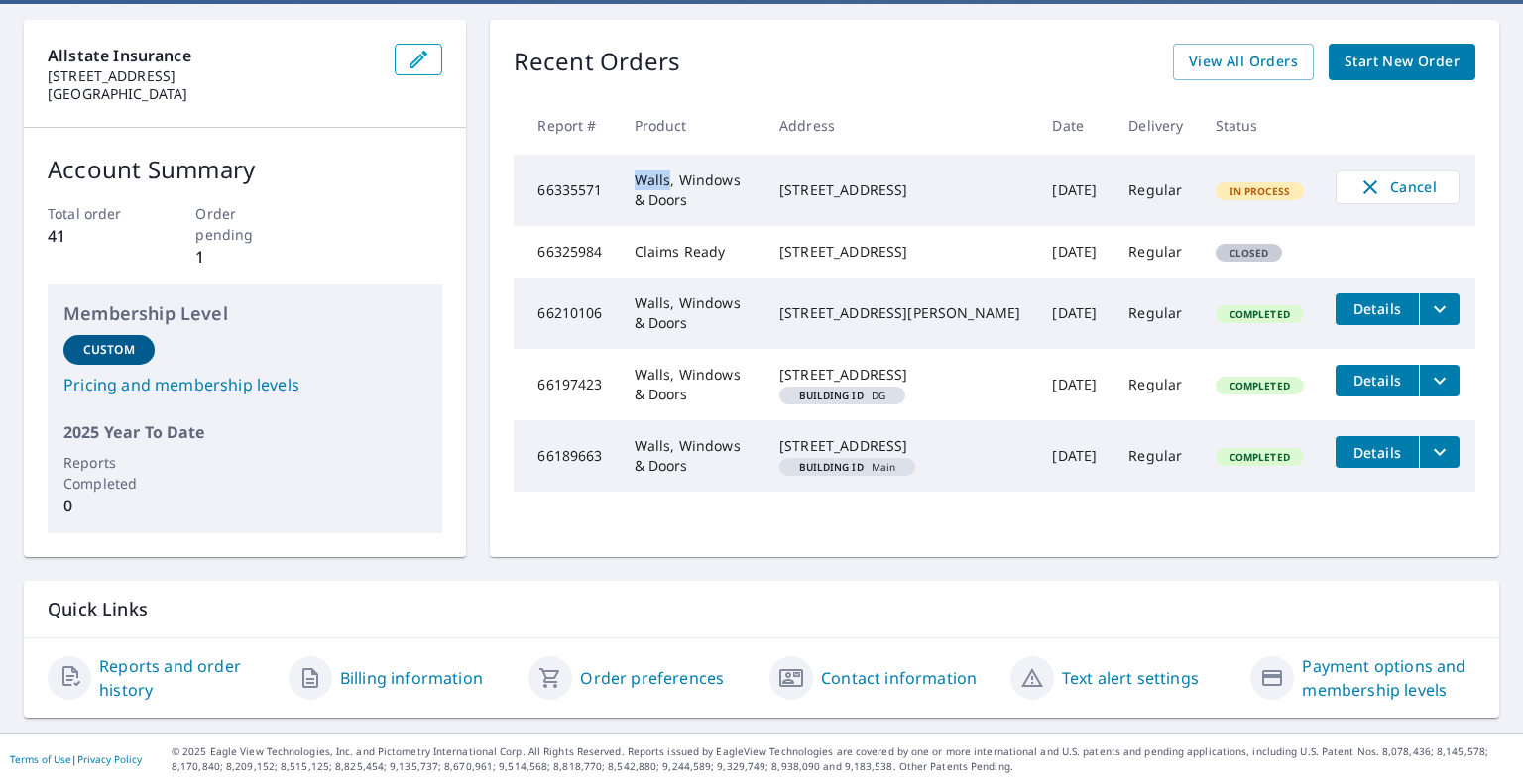 click on "Walls, Windows & Doors" at bounding box center [691, 190] 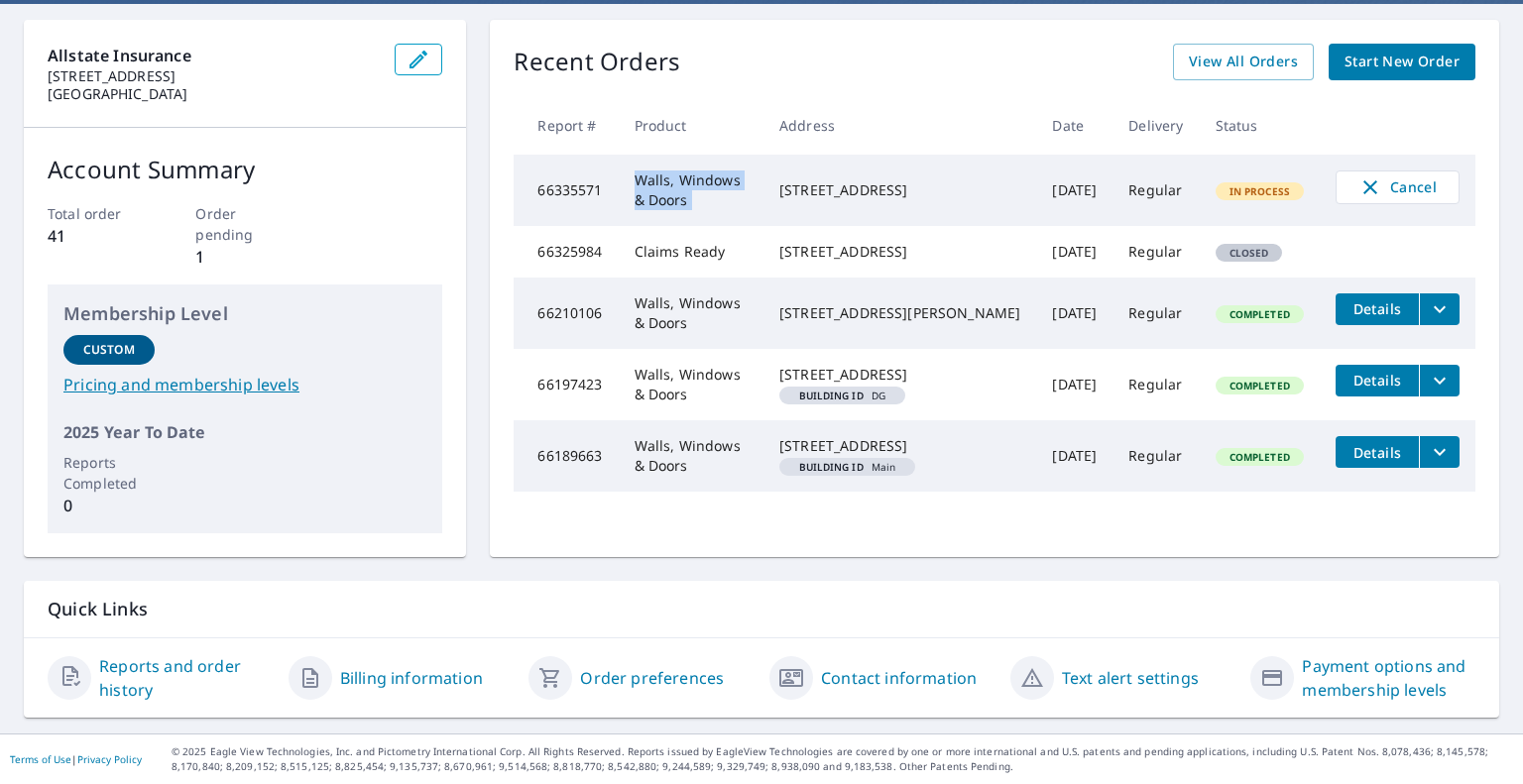 click on "Walls, Windows & Doors" at bounding box center (691, 190) 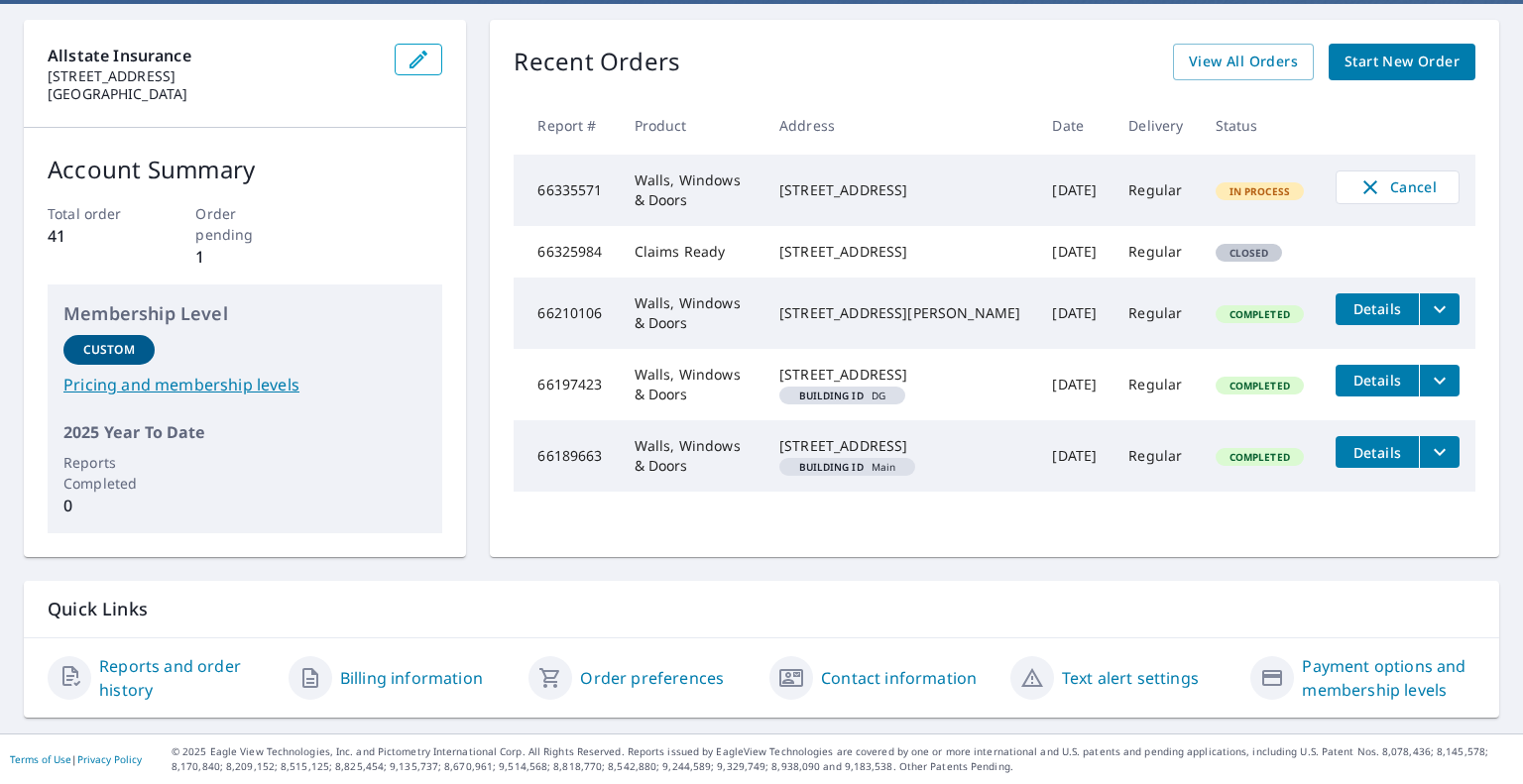 click on "Total order 41 Order pending 1" at bounding box center (245, 236) 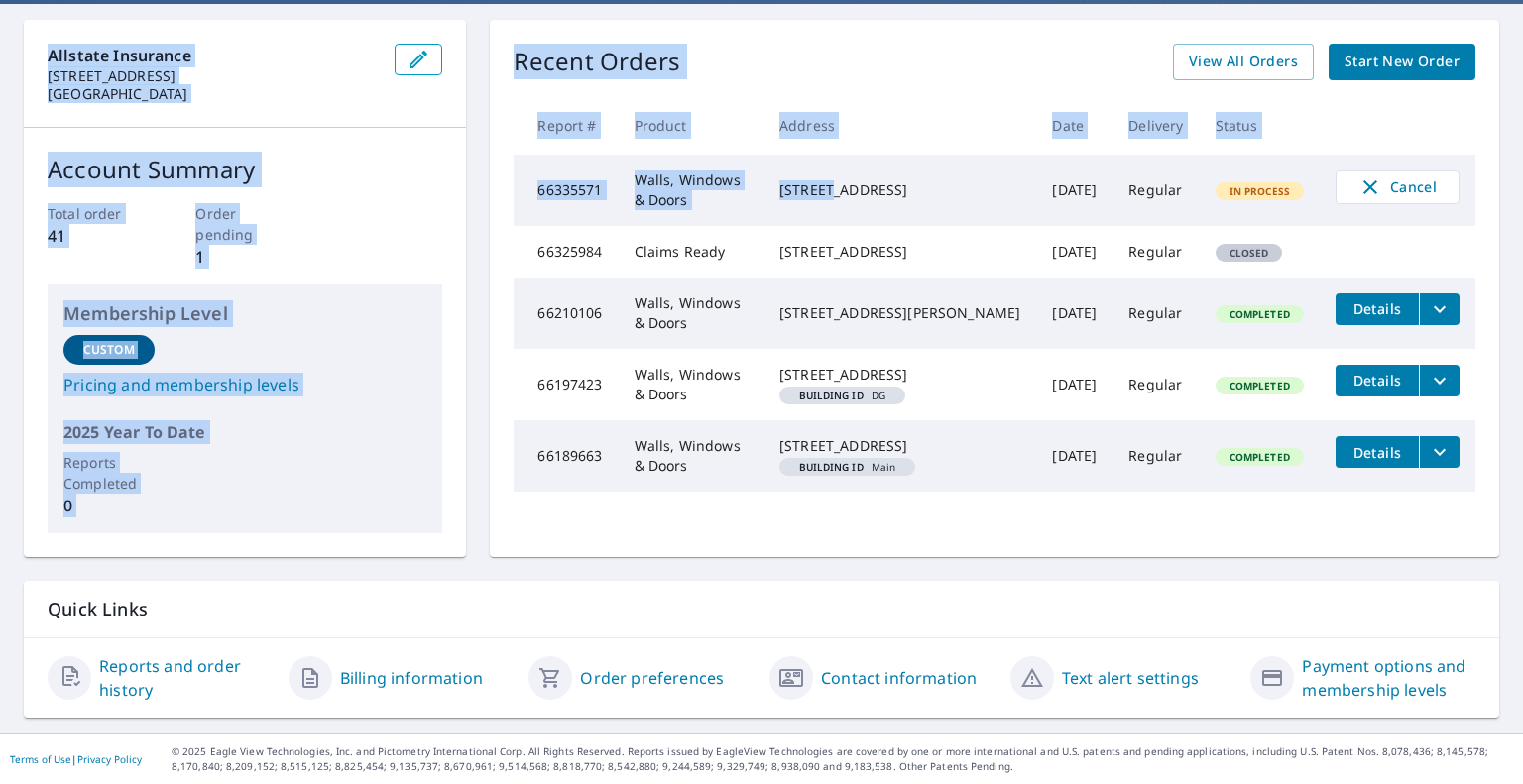 scroll, scrollTop: 0, scrollLeft: 0, axis: both 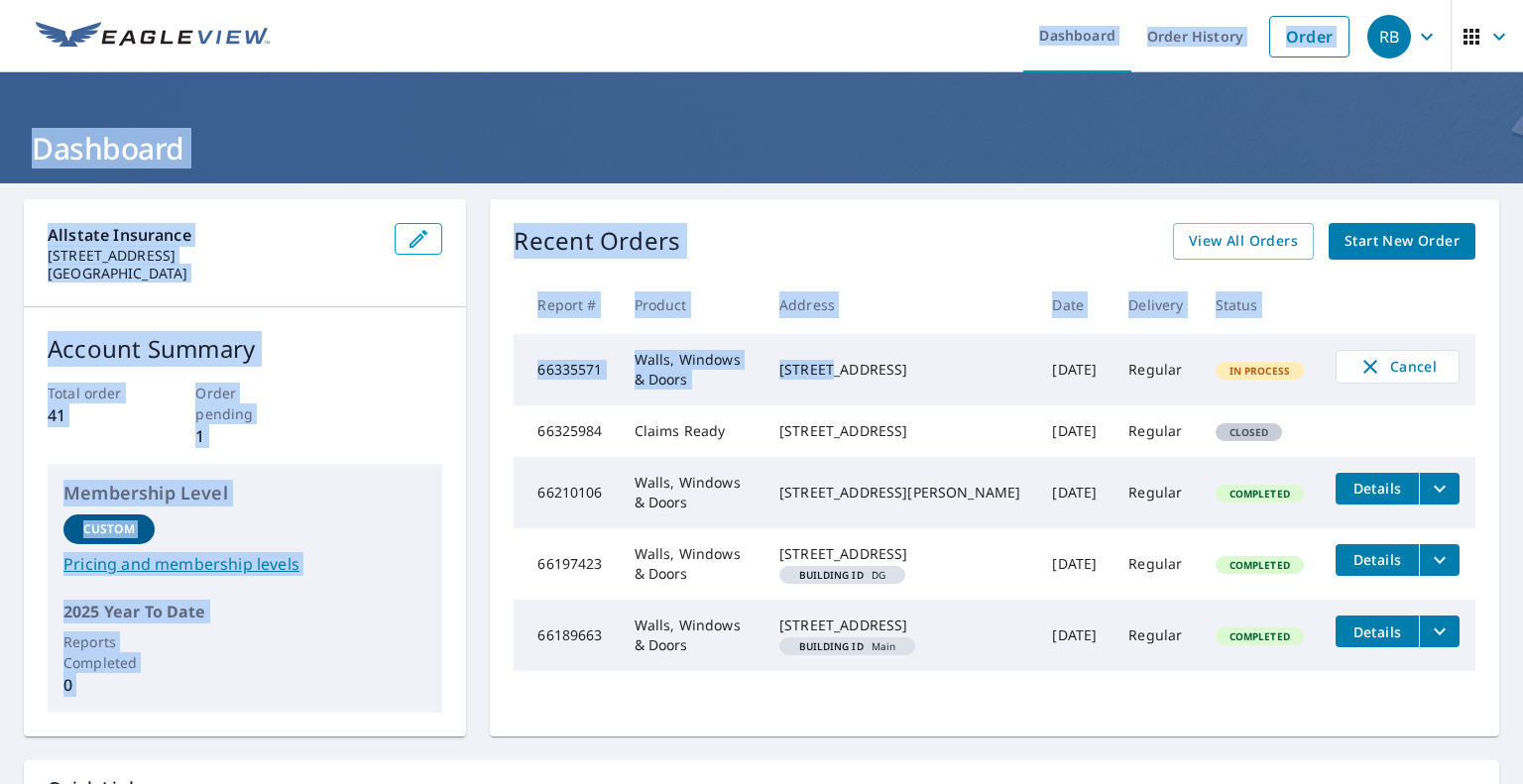 drag, startPoint x: 857, startPoint y: 154, endPoint x: 836, endPoint y: -60, distance: 215.02791 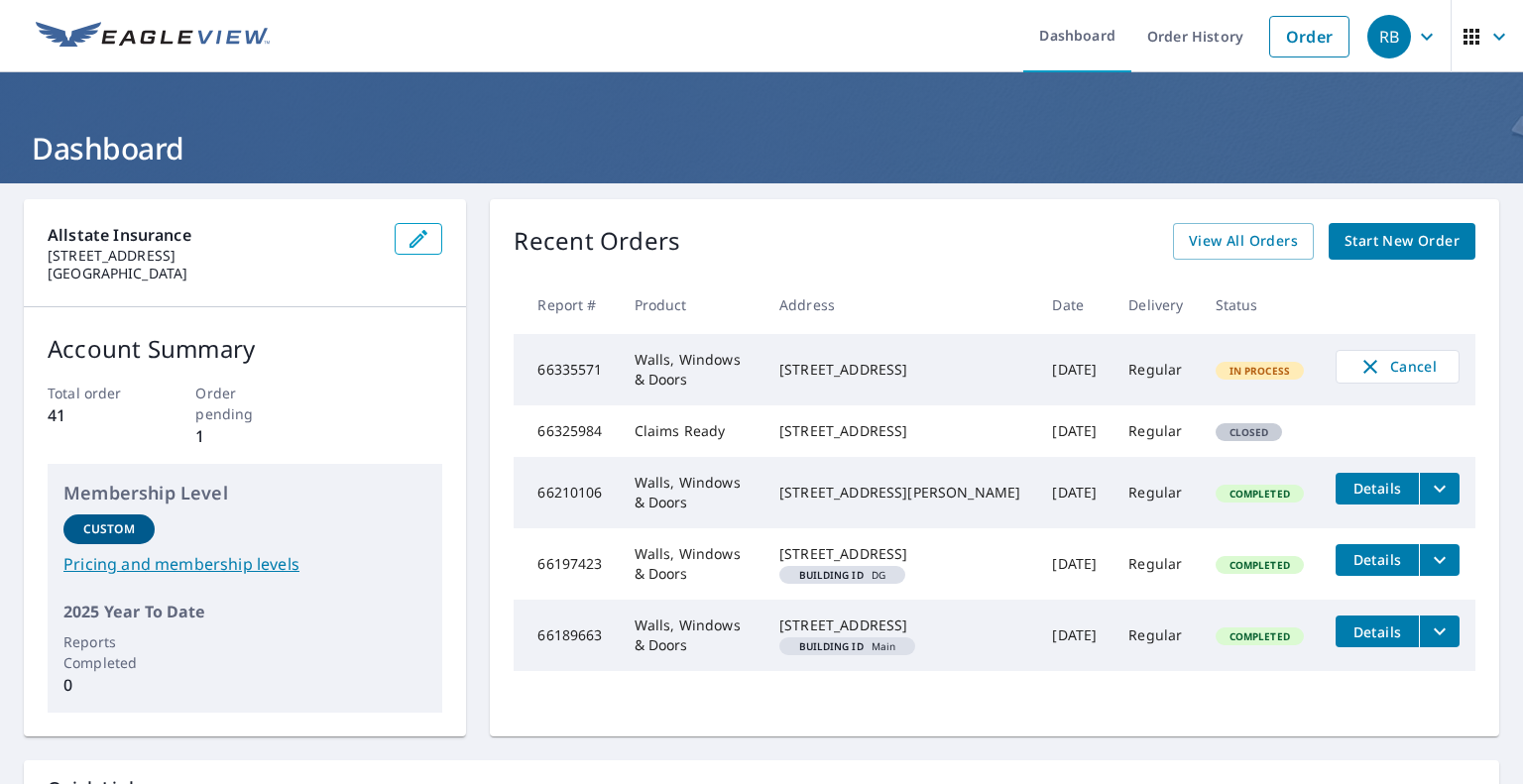 scroll, scrollTop: 0, scrollLeft: 0, axis: both 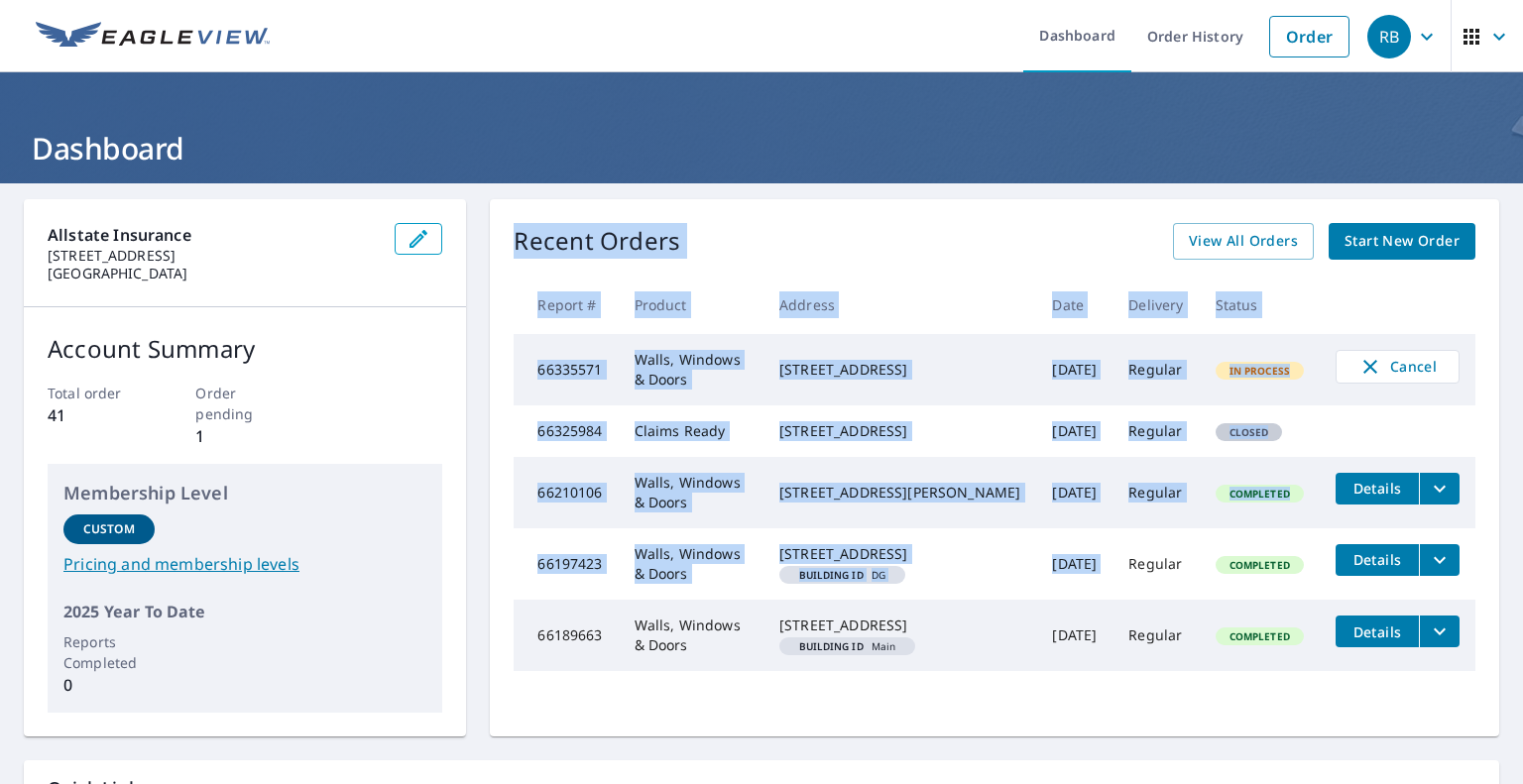 drag, startPoint x: 508, startPoint y: 293, endPoint x: 1109, endPoint y: 526, distance: 644.59 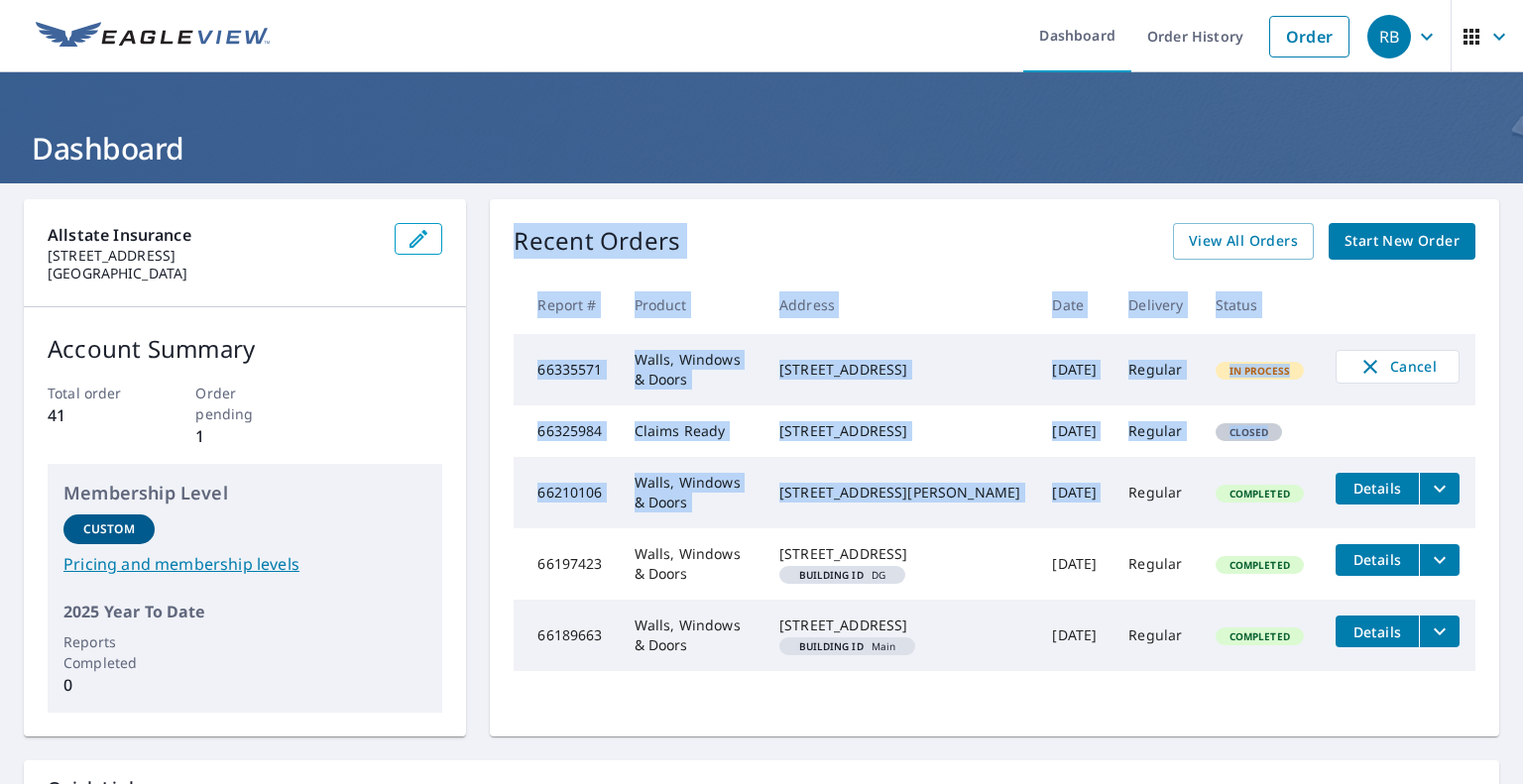scroll, scrollTop: 0, scrollLeft: 0, axis: both 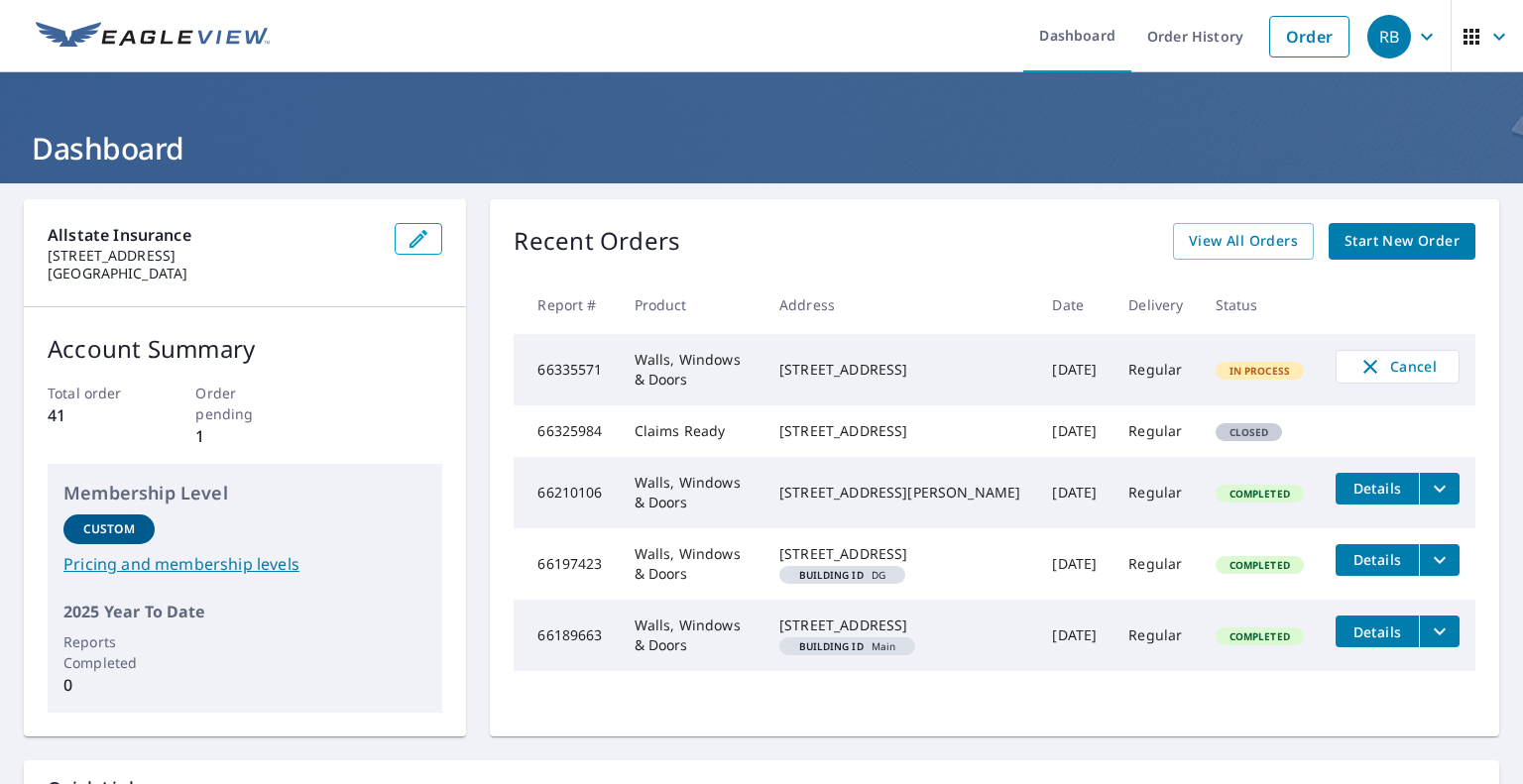 click on "9610 N County Road 550 E
Pittsboro, IN 46167-9254 Building ID DG" at bounding box center [899, 564] 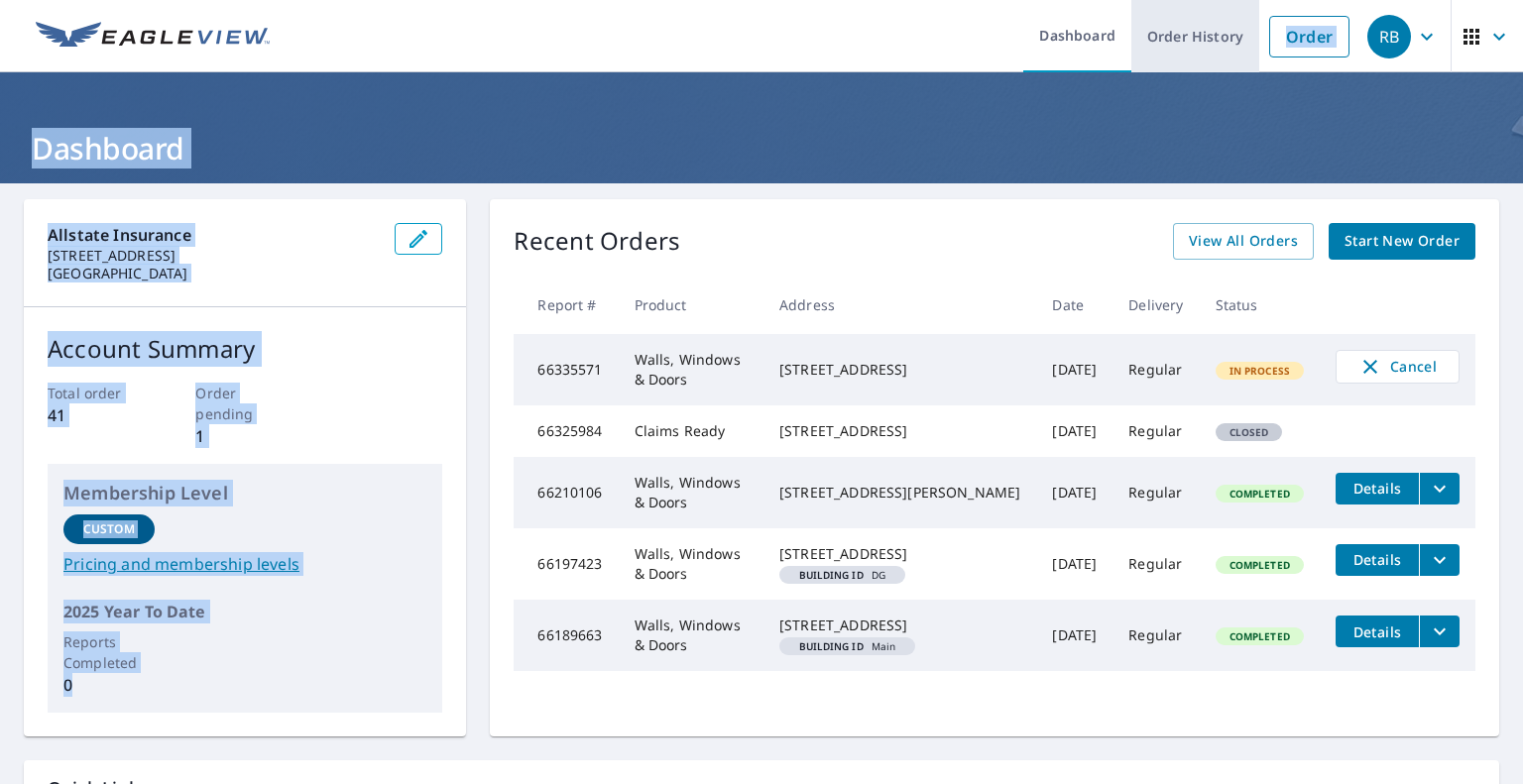 scroll, scrollTop: 0, scrollLeft: 0, axis: both 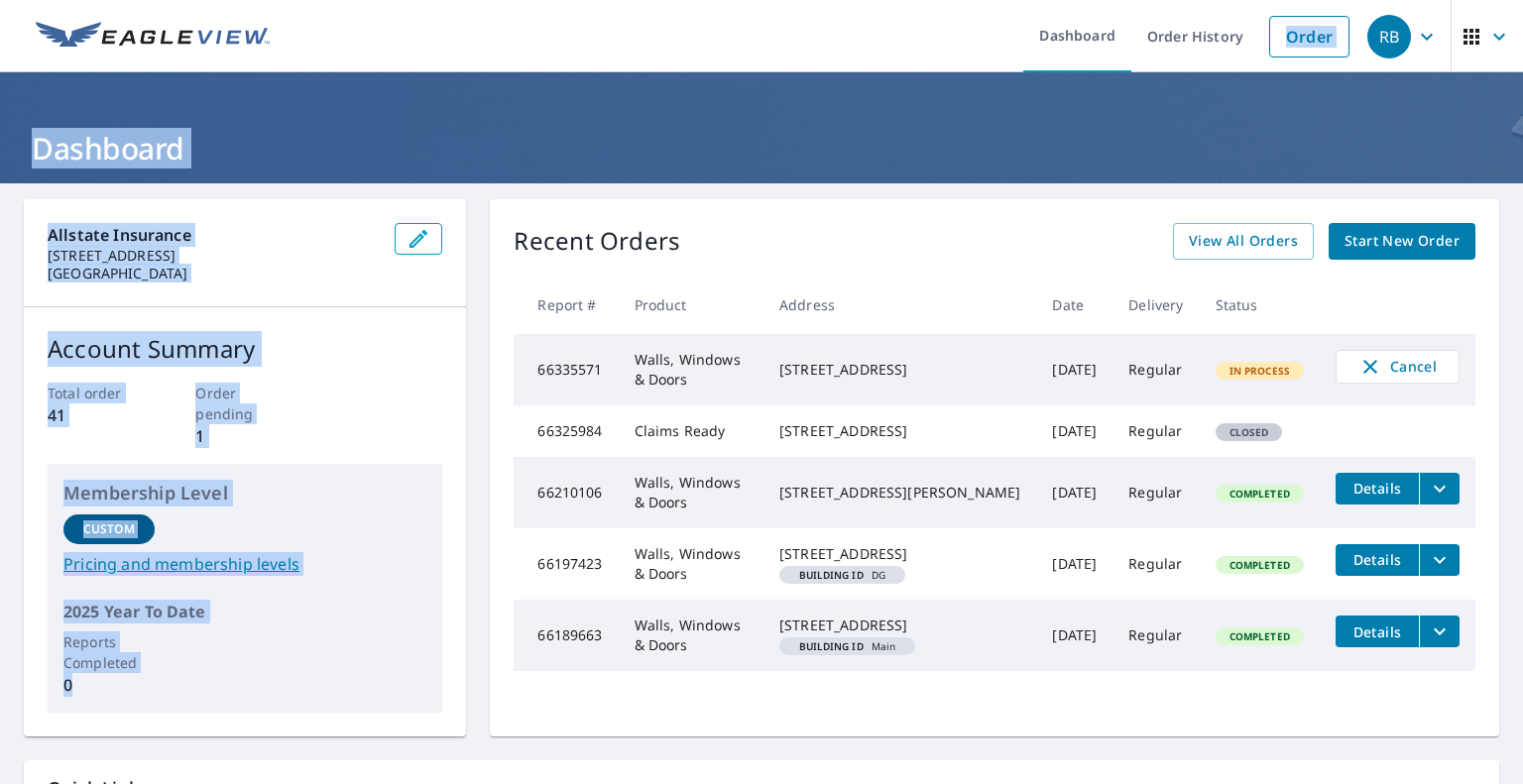 drag, startPoint x: 1258, startPoint y: 190, endPoint x: 1233, endPoint y: 75, distance: 117.68602 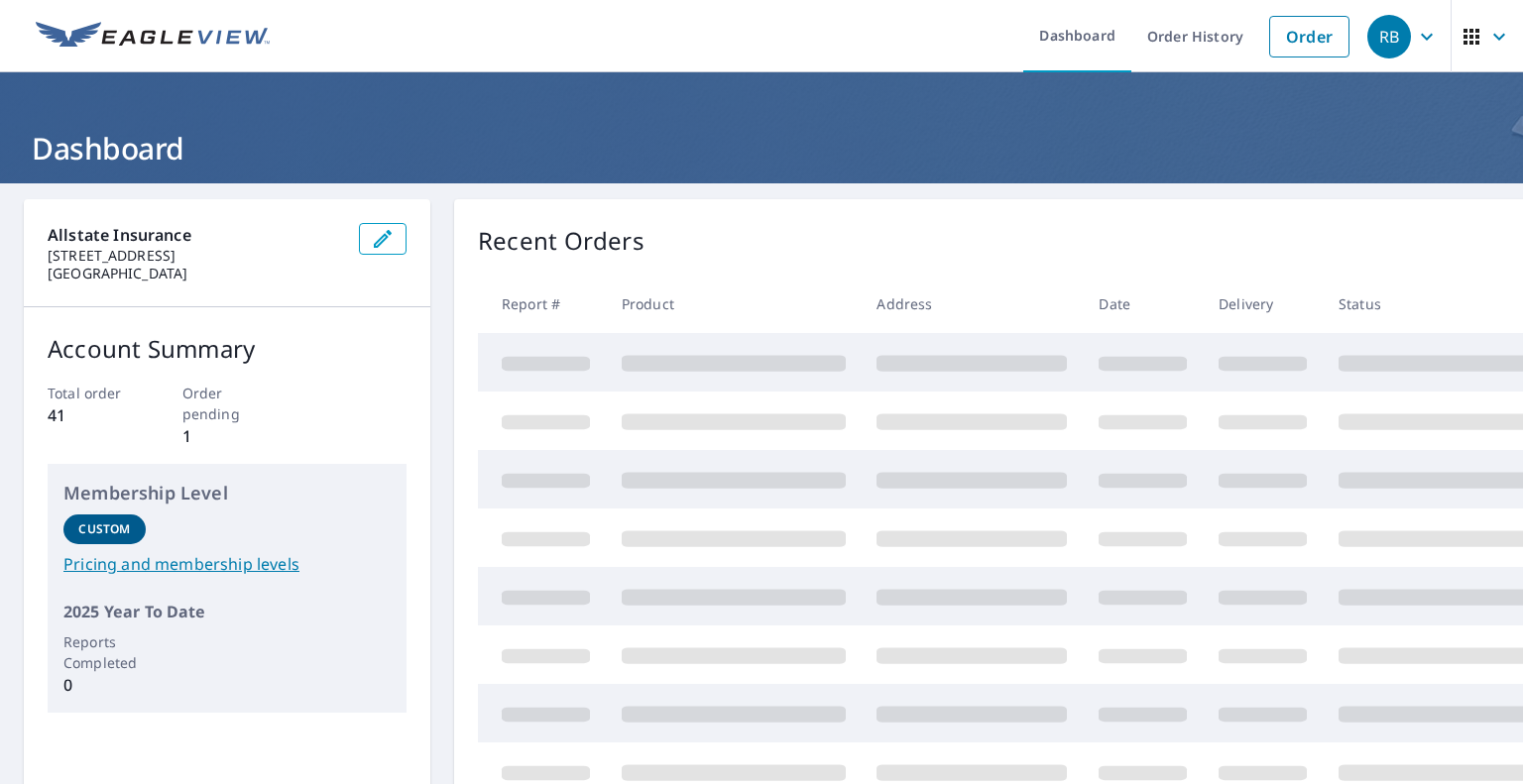 scroll, scrollTop: 0, scrollLeft: 0, axis: both 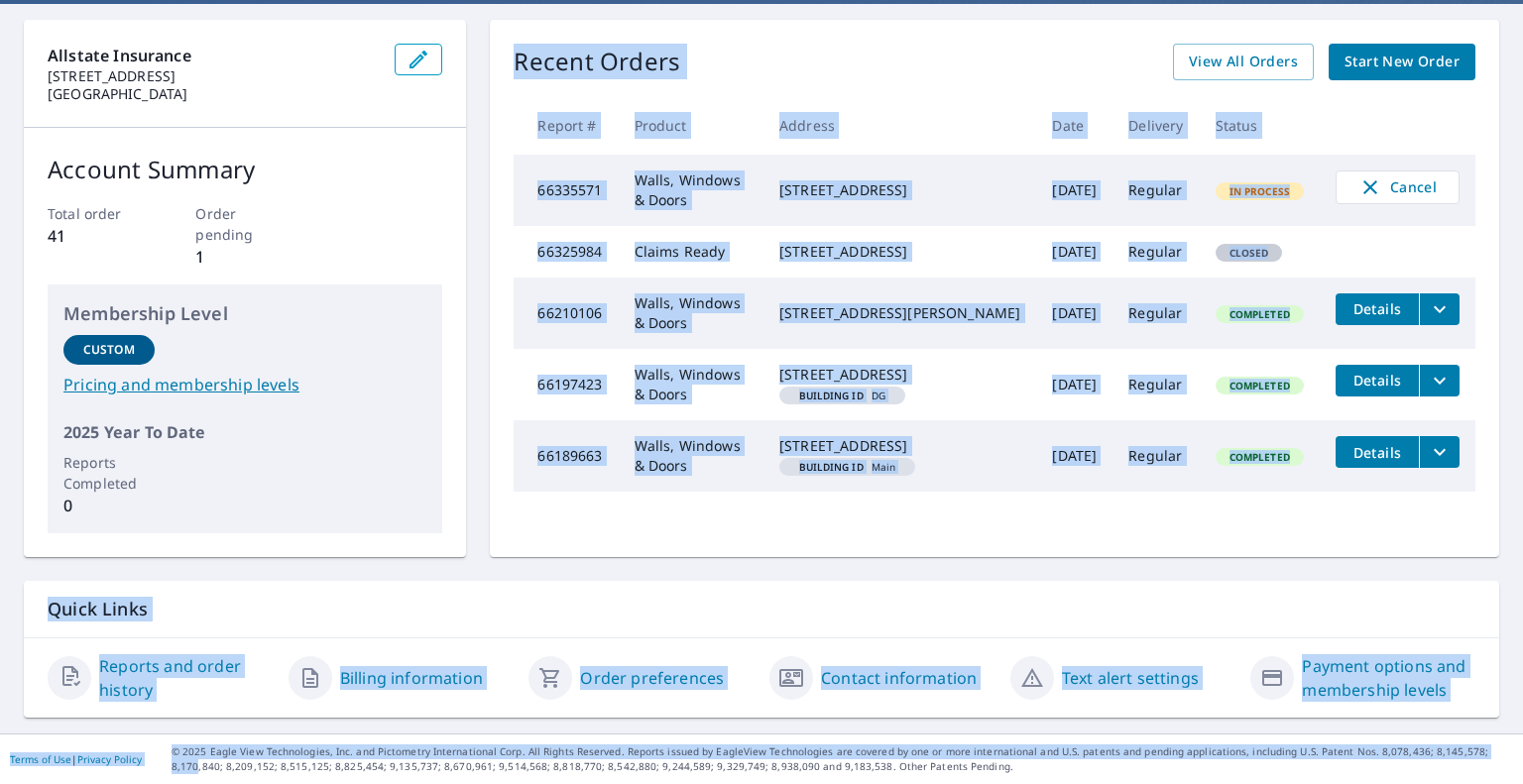drag, startPoint x: 489, startPoint y: 104, endPoint x: 1461, endPoint y: 740, distance: 1161.5851 